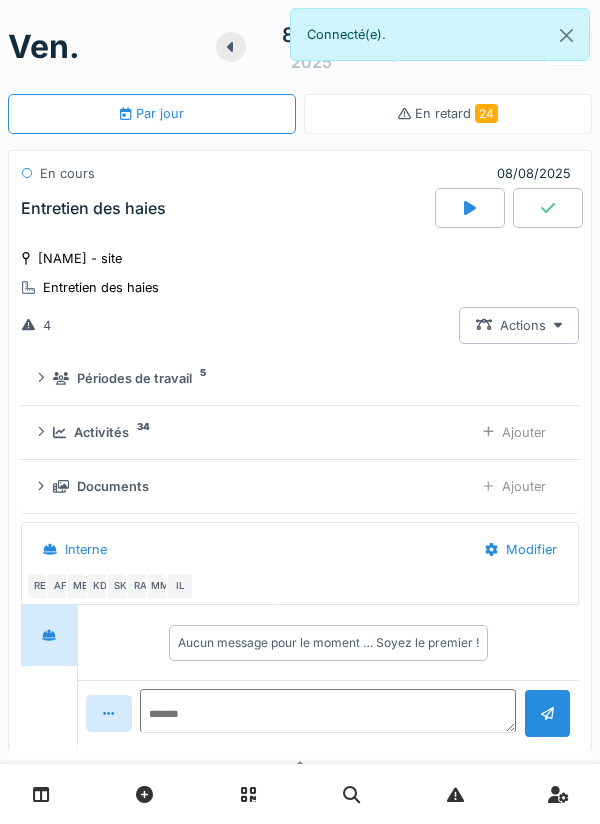 scroll, scrollTop: 0, scrollLeft: 0, axis: both 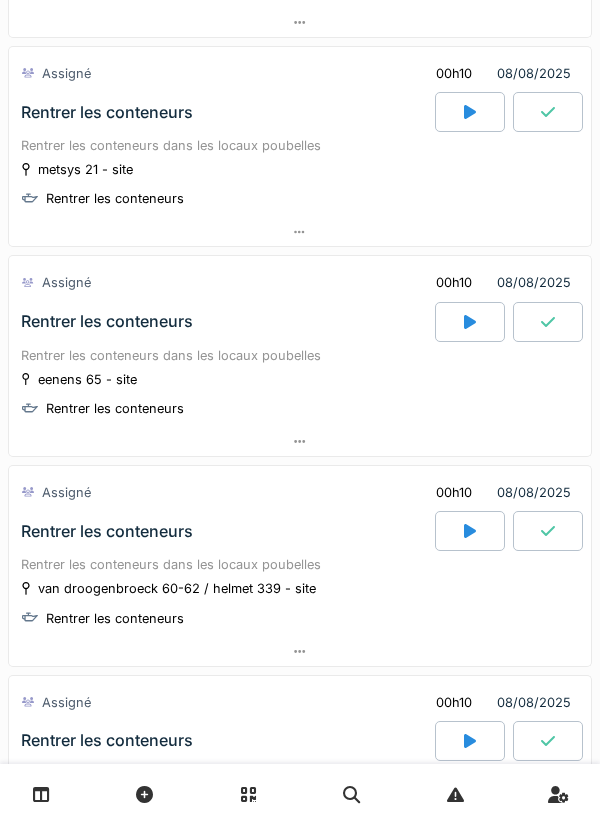 click at bounding box center [300, 232] 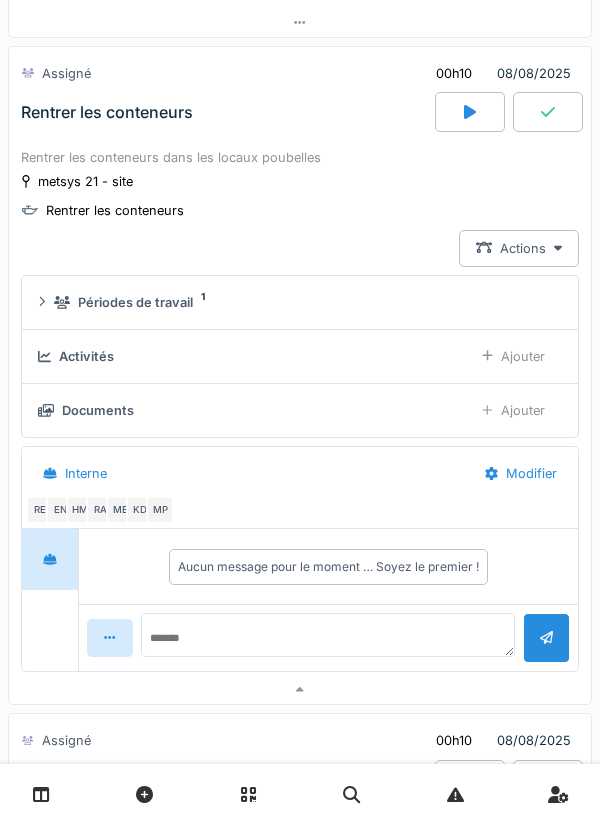 scroll, scrollTop: 462, scrollLeft: 0, axis: vertical 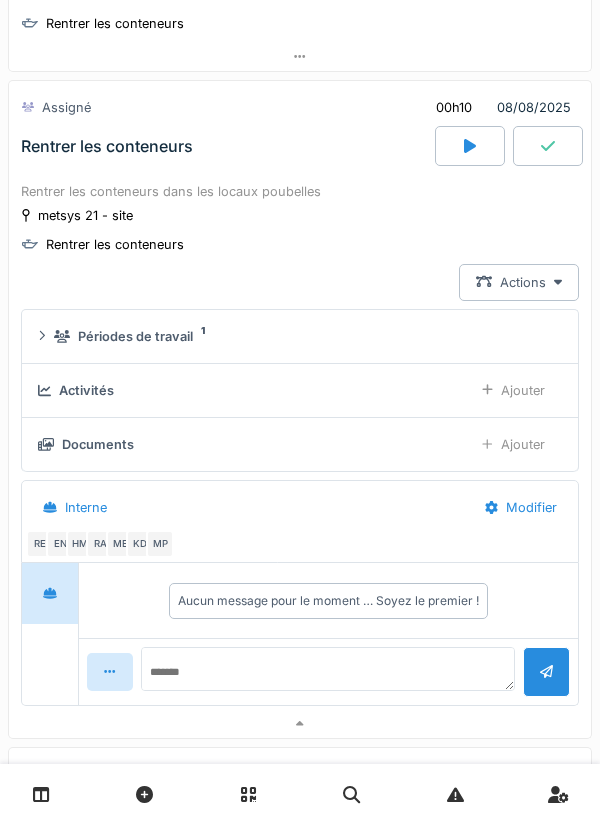 click on "Ajouter" at bounding box center (513, 390) 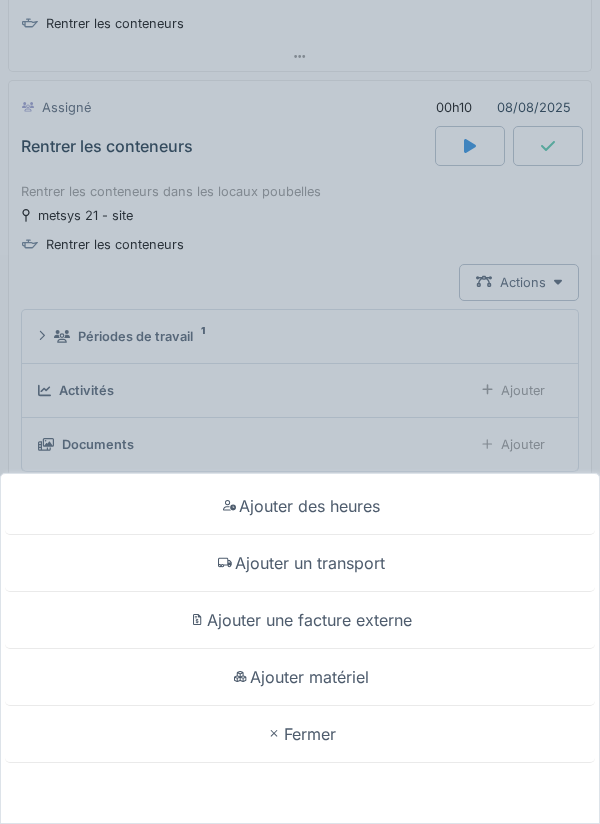 click on "Ajouter un transport" at bounding box center [300, 563] 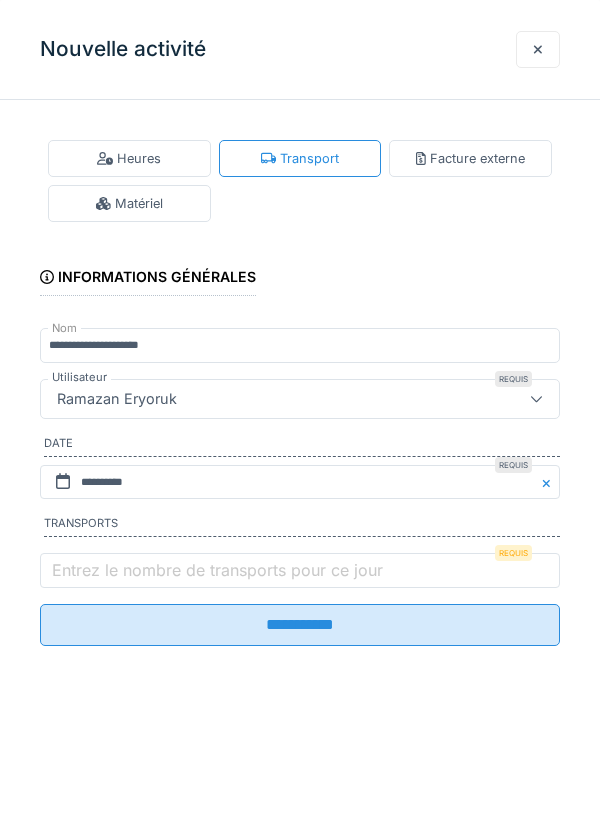 click on "Entrez le nombre de transports pour ce jour" at bounding box center (217, 570) 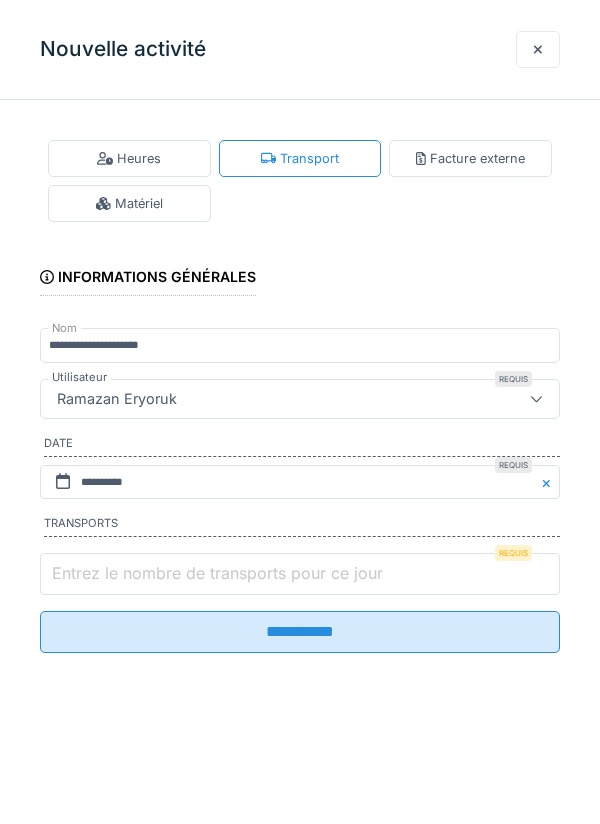 click on "Entrez le nombre de transports pour ce jour" at bounding box center [300, 574] 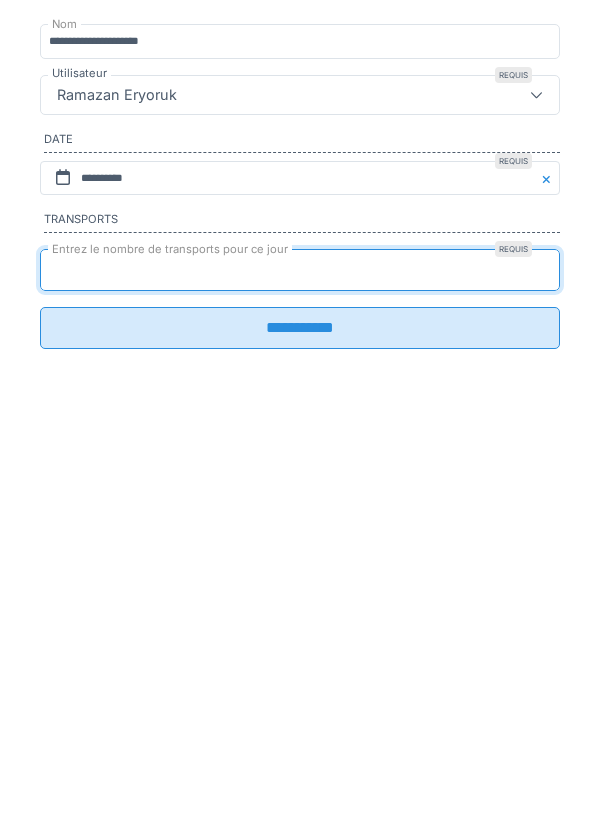 type on "*" 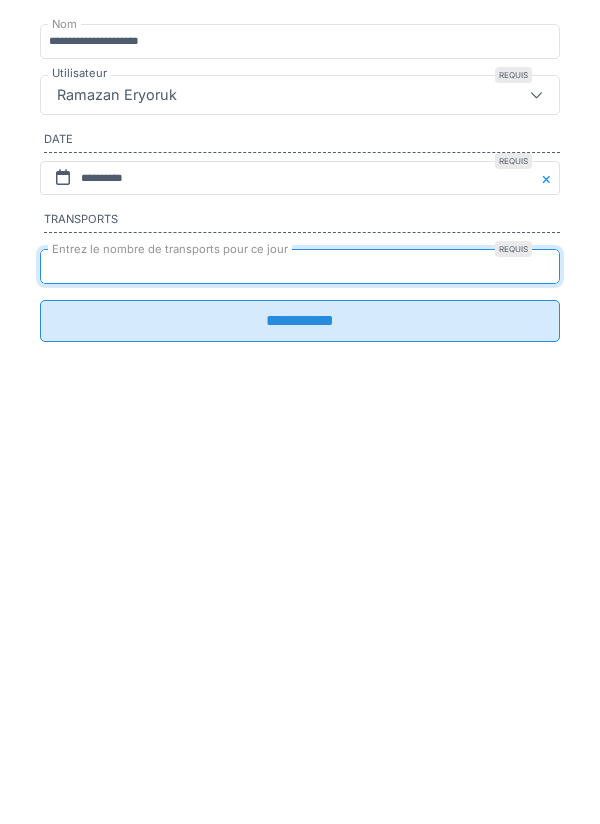click on "**********" at bounding box center [300, 625] 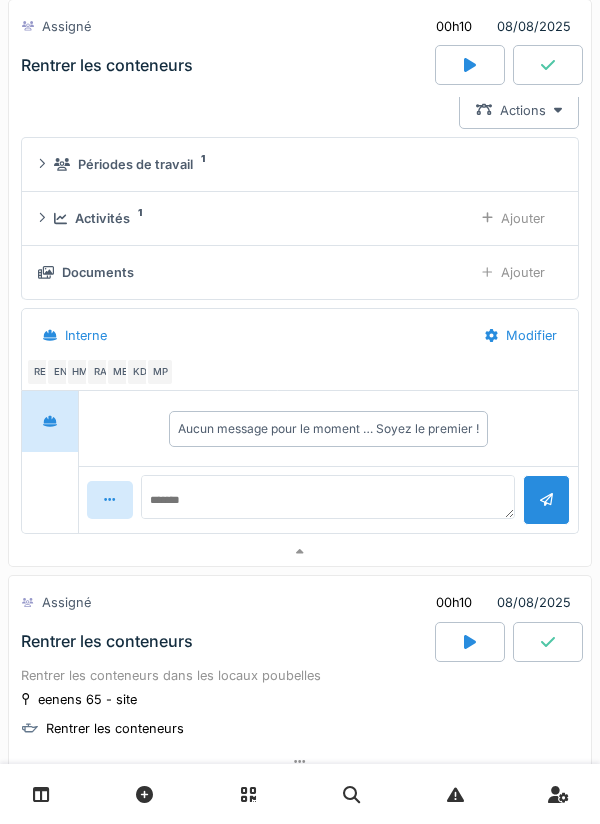scroll, scrollTop: 644, scrollLeft: 0, axis: vertical 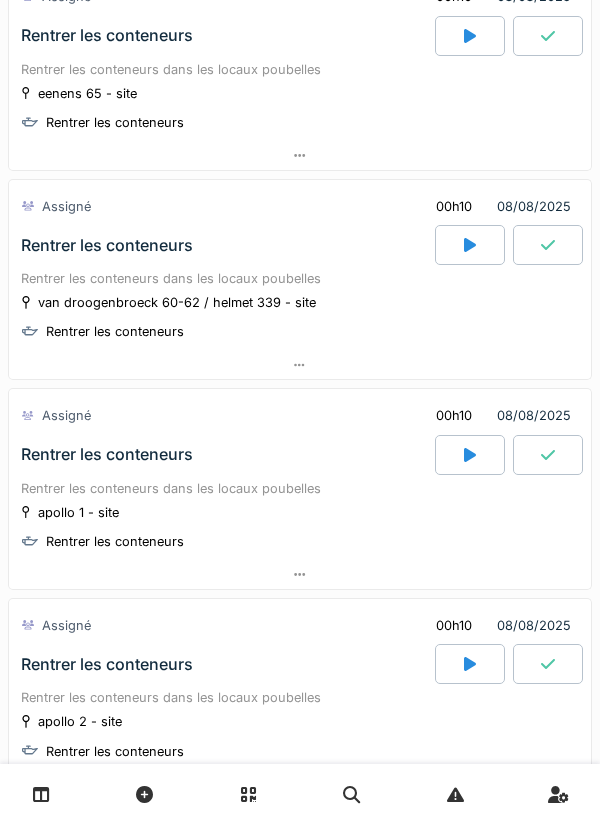 click at bounding box center [300, 365] 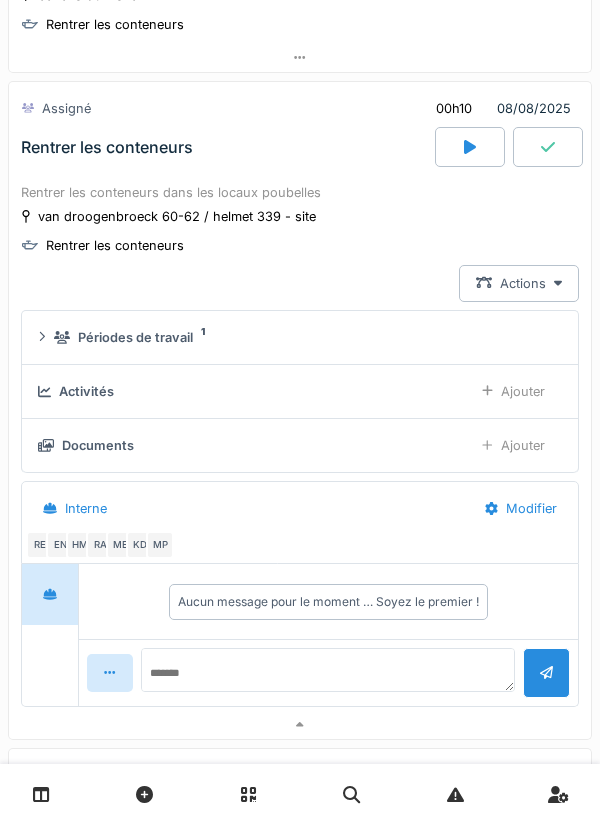 scroll, scrollTop: 1339, scrollLeft: 0, axis: vertical 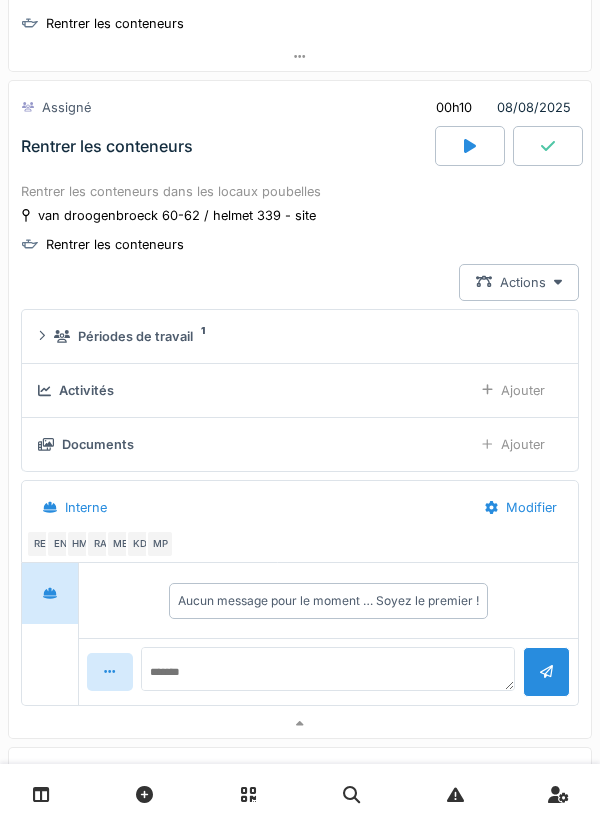 click on "Ajouter" at bounding box center [513, 390] 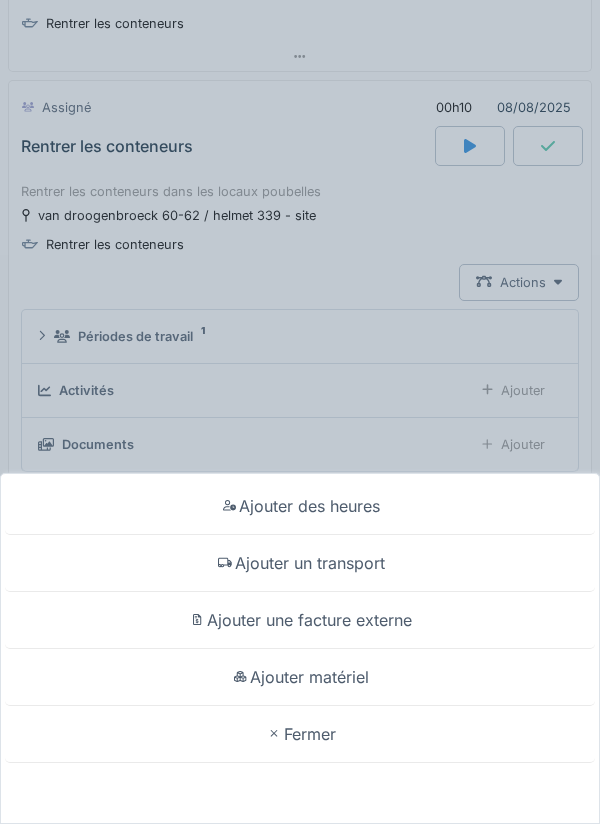 click on "Ajouter un transport" at bounding box center [300, 563] 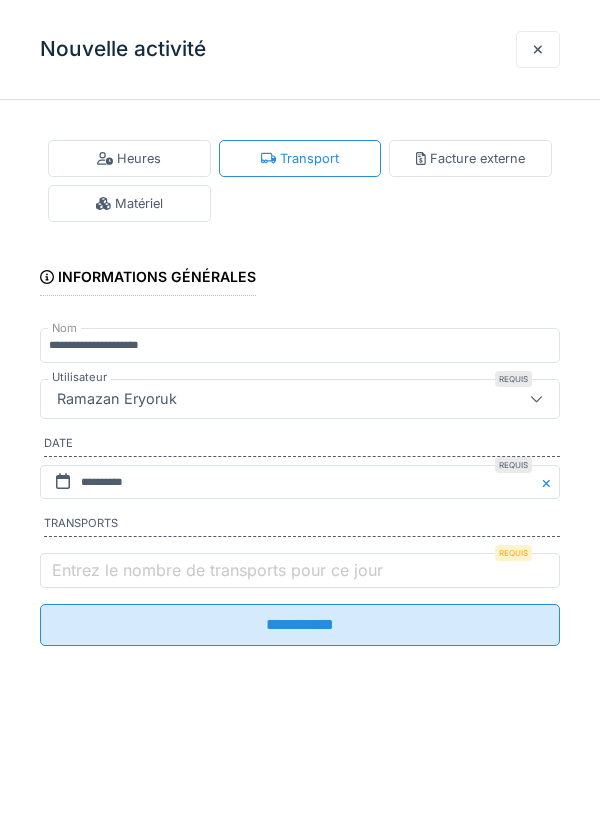 click on "Entrez le nombre de transports pour ce jour" at bounding box center [217, 570] 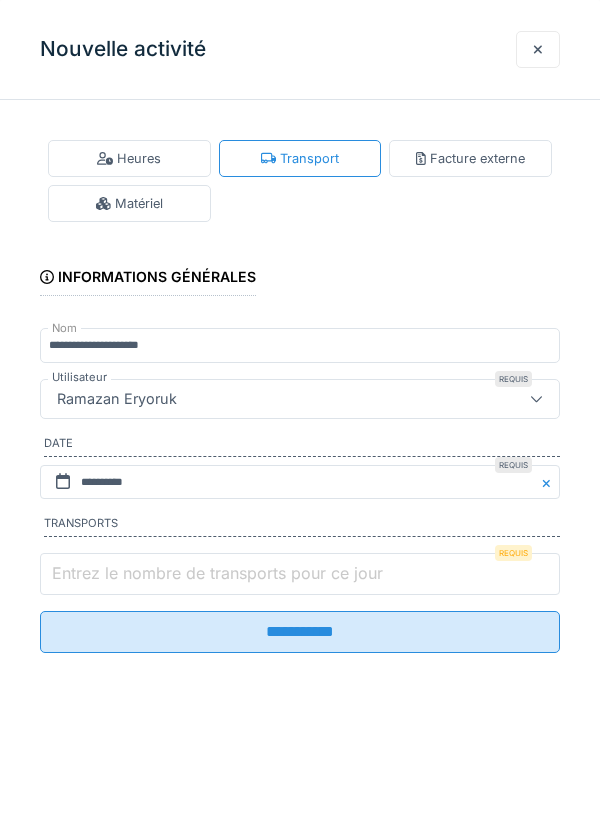 click on "Entrez le nombre de transports pour ce jour" at bounding box center (300, 574) 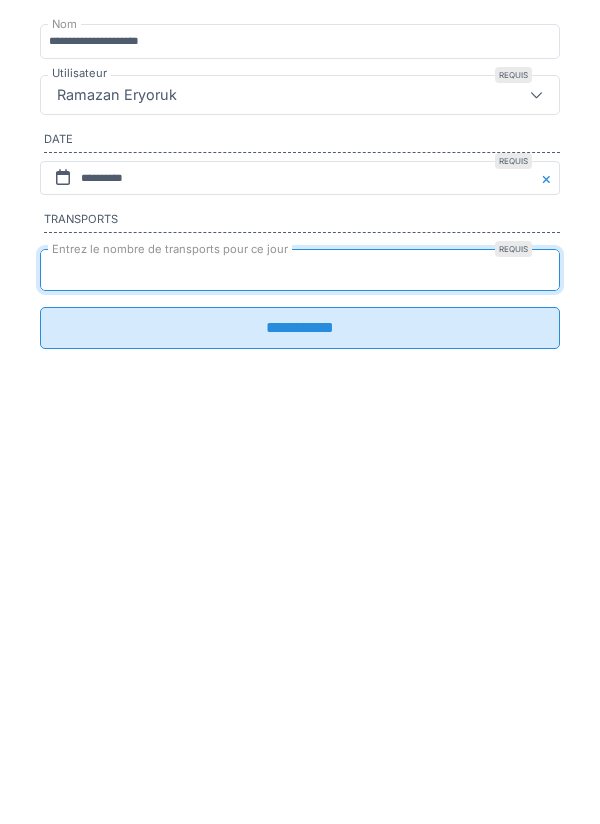 type on "*" 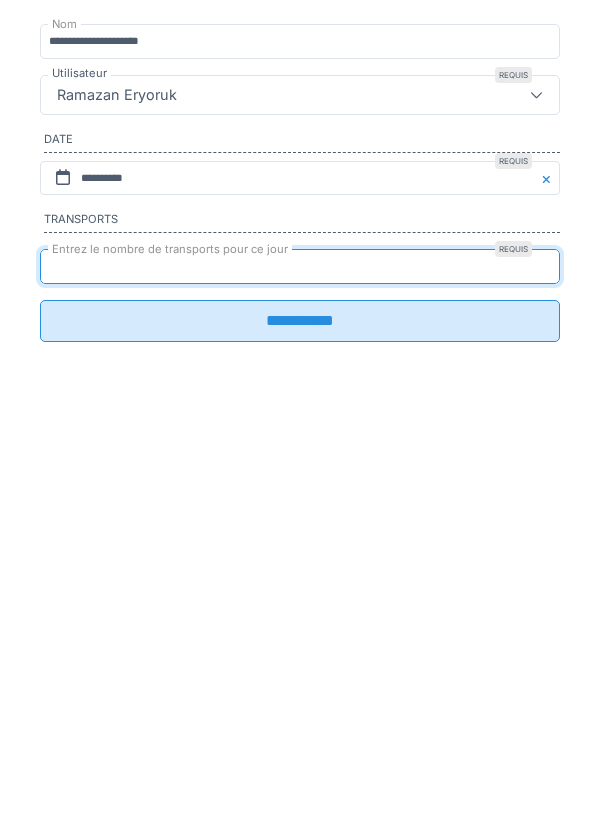 click on "**********" at bounding box center (300, 625) 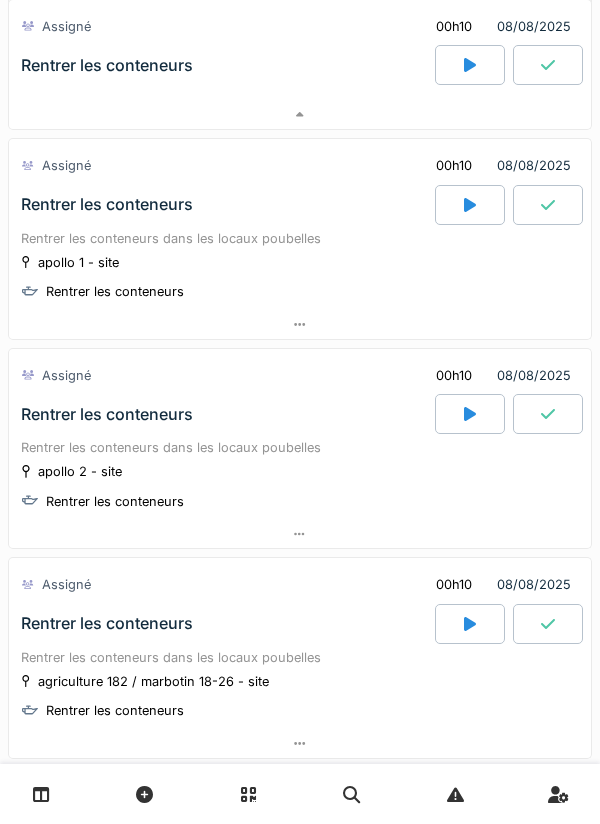 scroll, scrollTop: 1945, scrollLeft: 0, axis: vertical 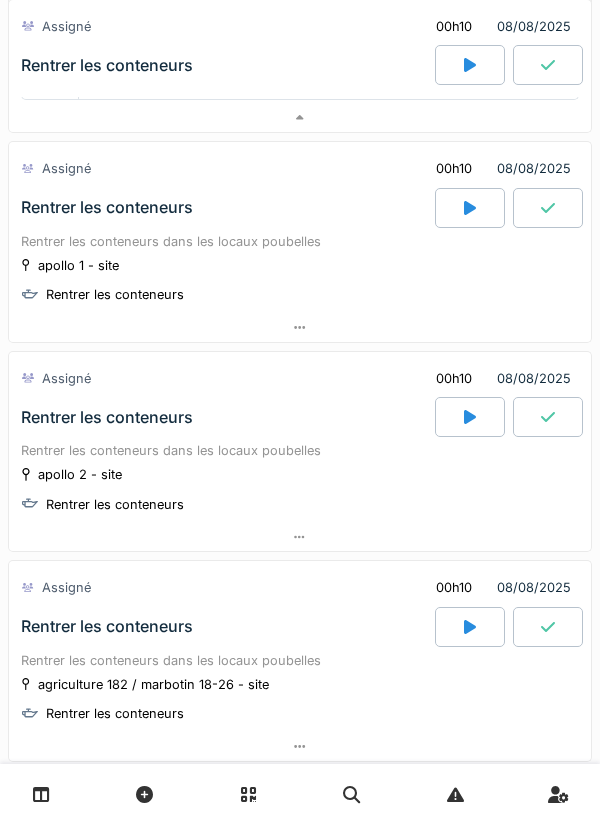 click at bounding box center (300, 327) 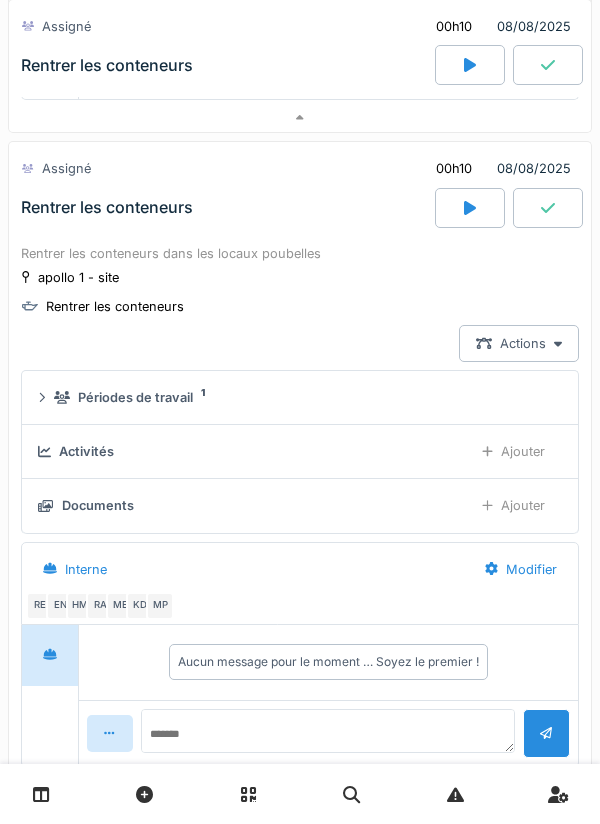 scroll, scrollTop: 2007, scrollLeft: 0, axis: vertical 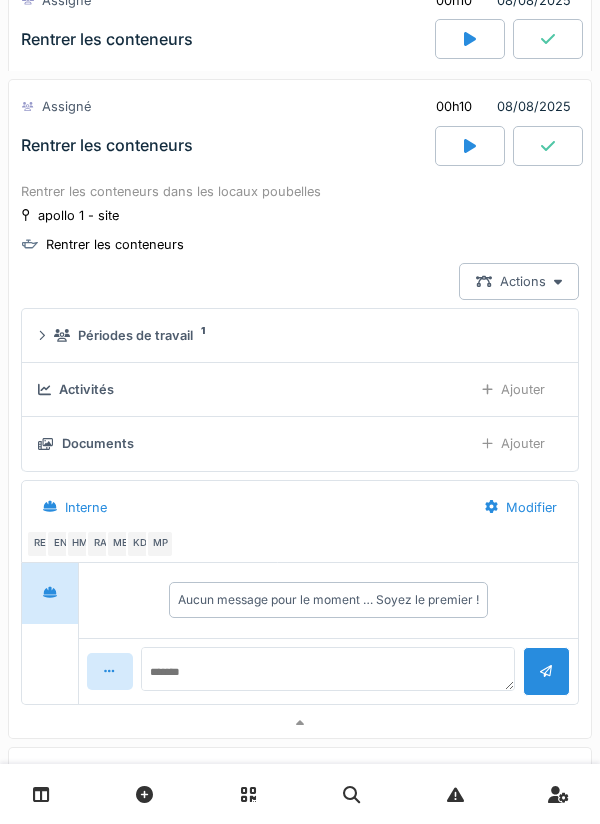 click on "Ajouter" at bounding box center (513, 389) 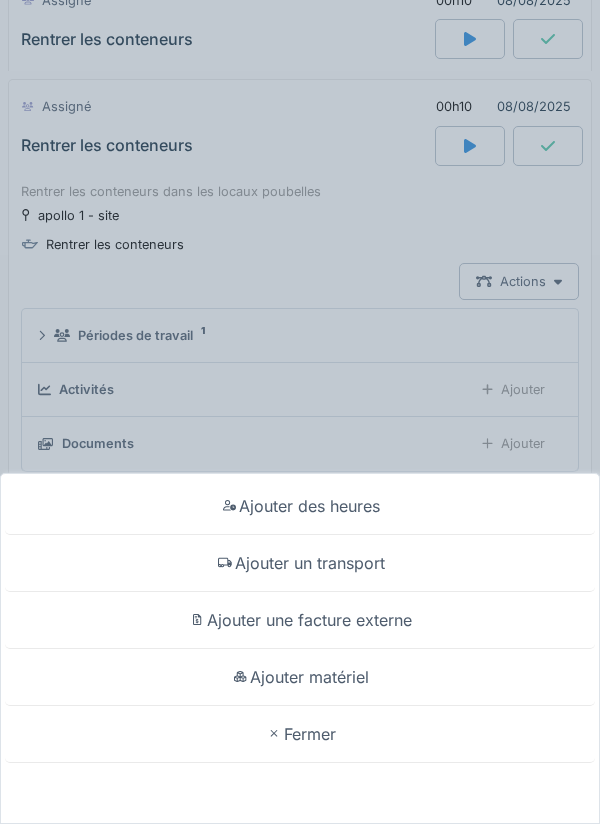 click on "Ajouter un transport" at bounding box center [300, 563] 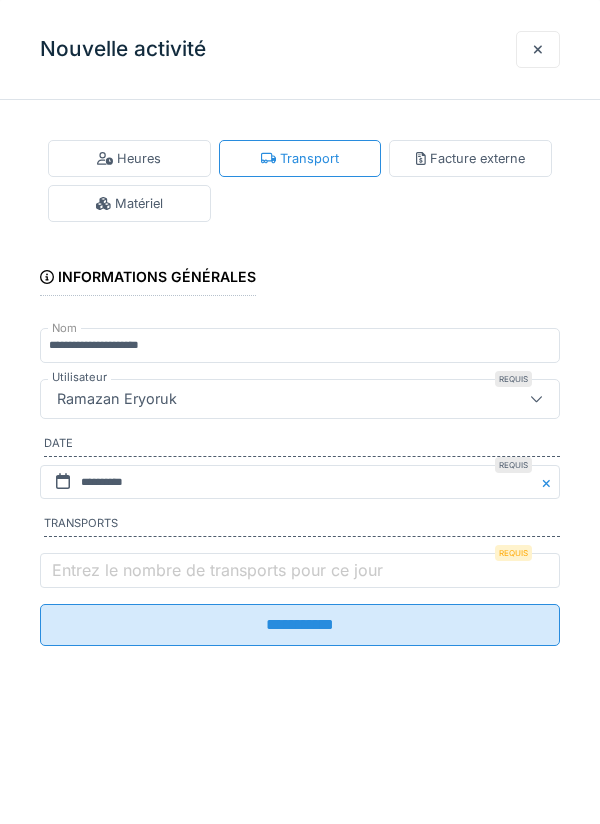 click on "Entrez le nombre de transports pour ce jour" at bounding box center (217, 570) 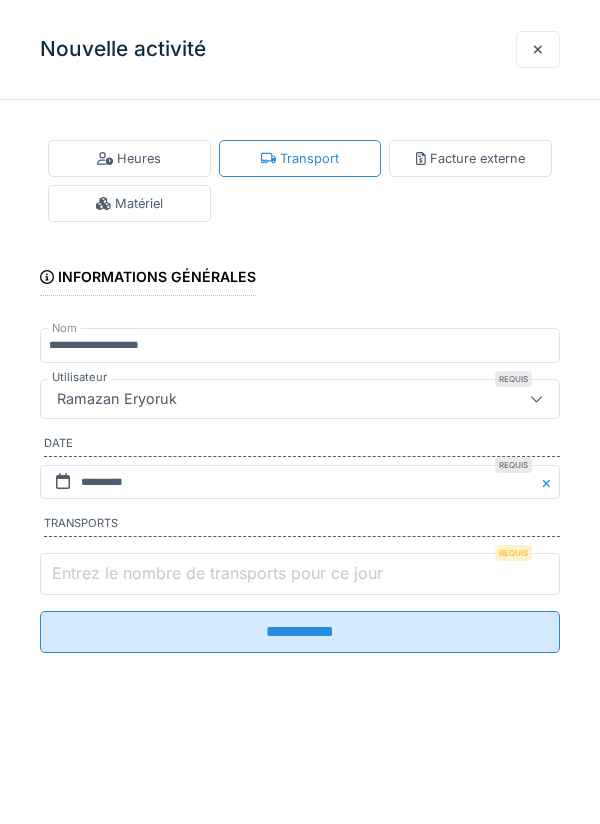 click on "Entrez le nombre de transports pour ce jour" at bounding box center [300, 574] 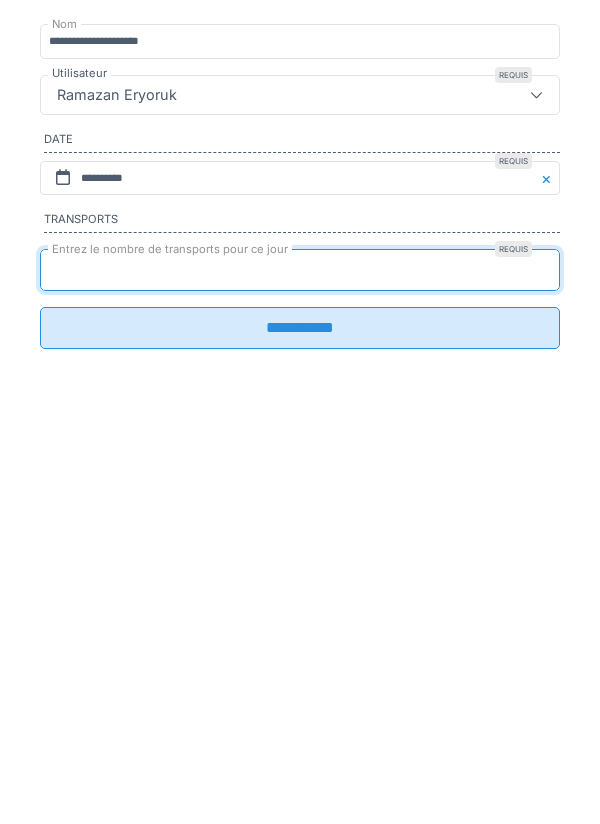 type on "*" 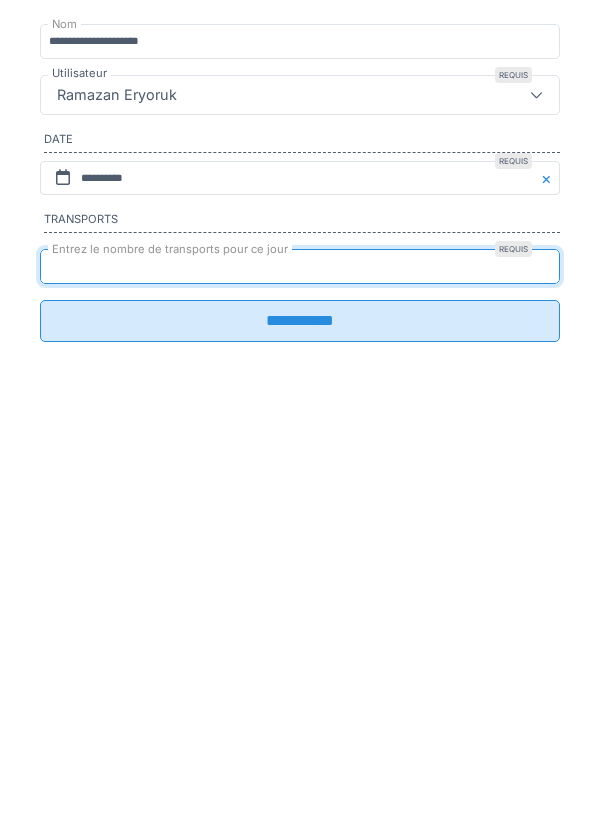 click on "**********" at bounding box center (300, 625) 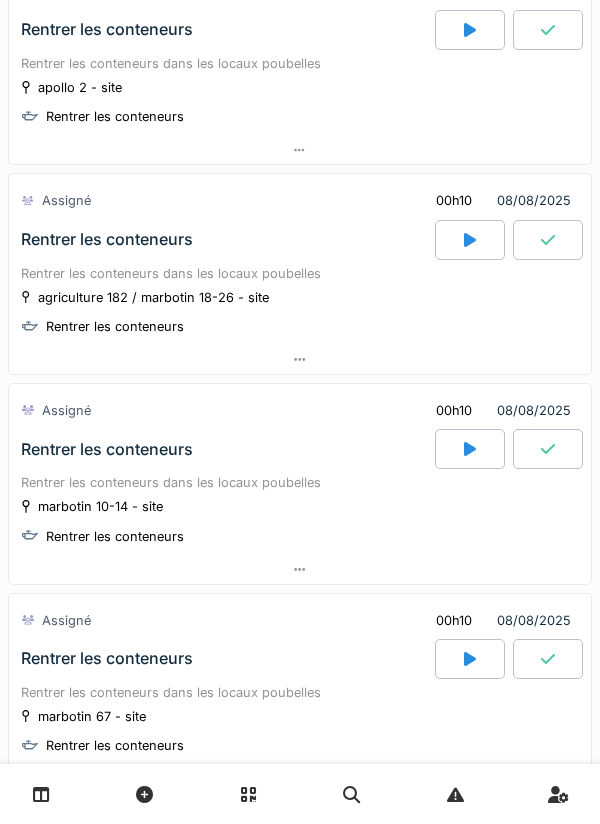 click at bounding box center (300, 359) 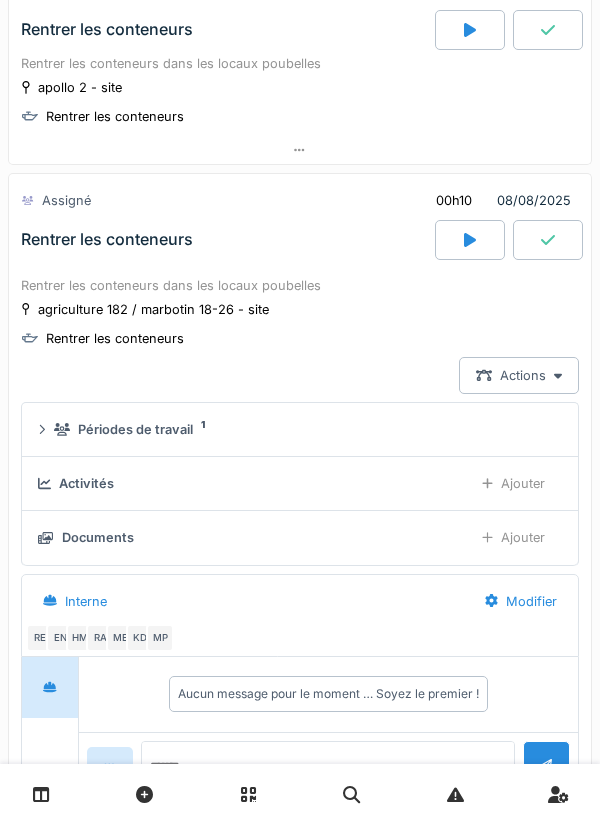 scroll, scrollTop: 2885, scrollLeft: 0, axis: vertical 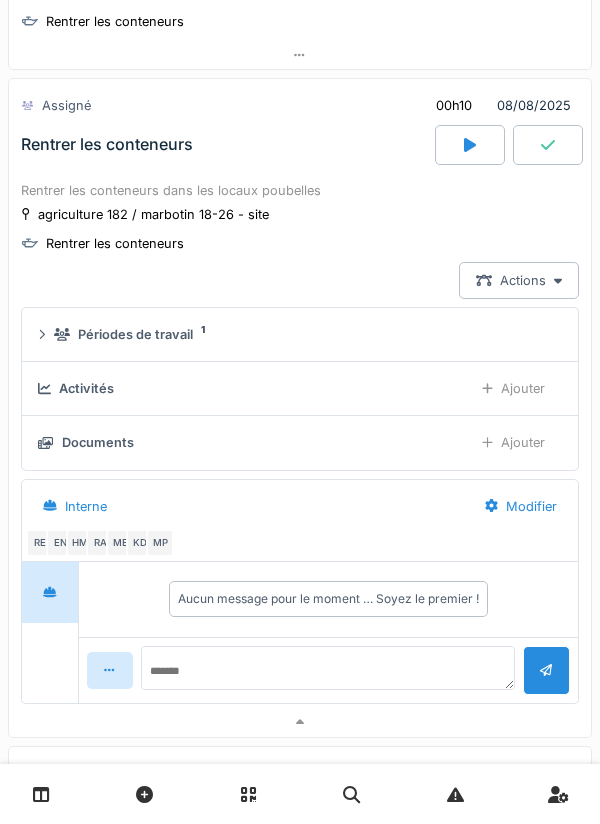 click on "Ajouter" at bounding box center [513, 388] 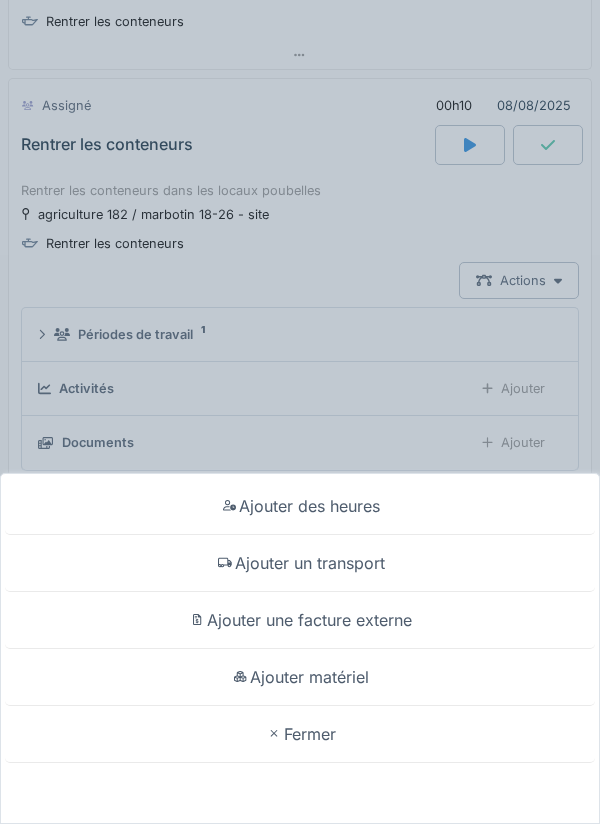 click on "Ajouter un transport" at bounding box center (300, 563) 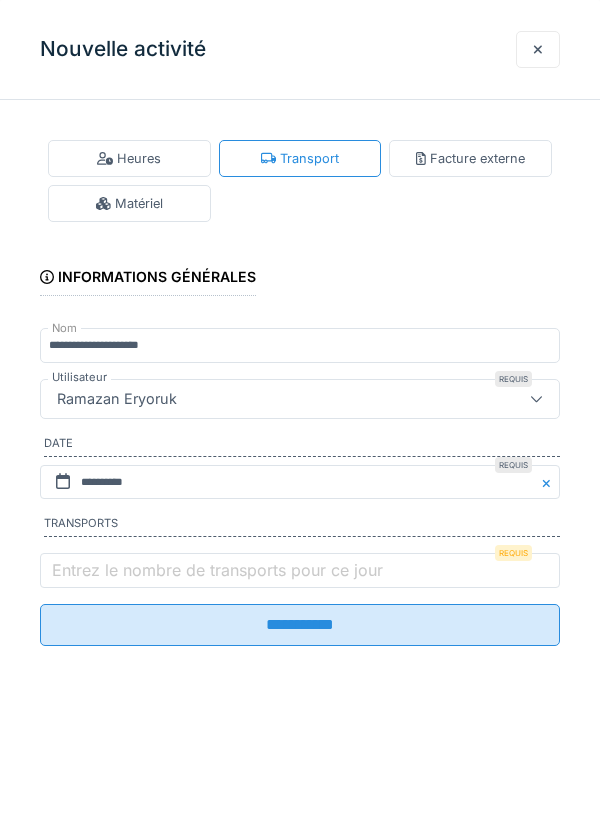 click on "Entrez le nombre de transports pour ce jour" at bounding box center [217, 570] 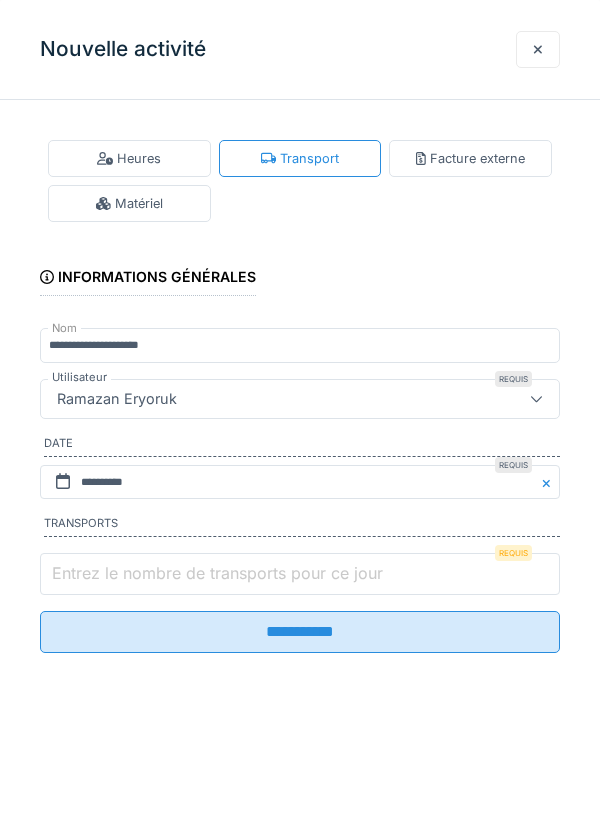 click on "Entrez le nombre de transports pour ce jour" at bounding box center (300, 574) 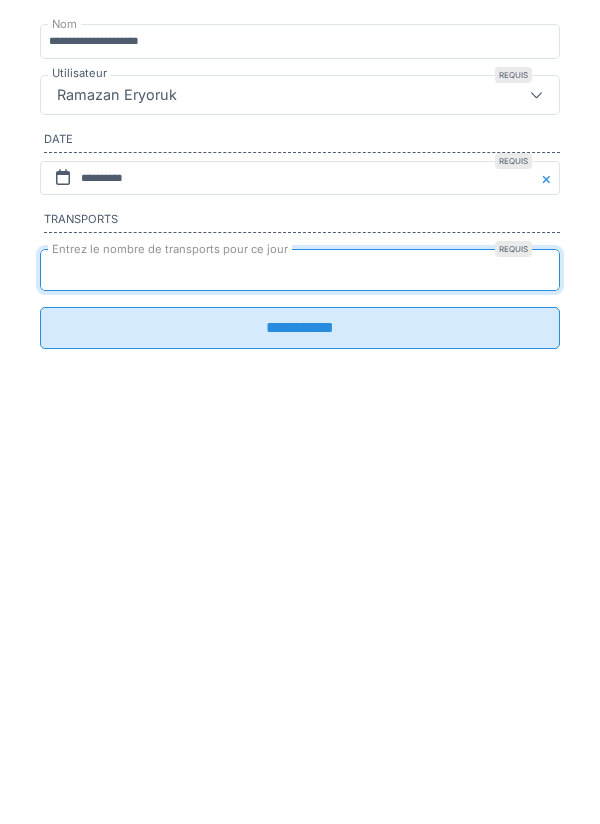 type on "*" 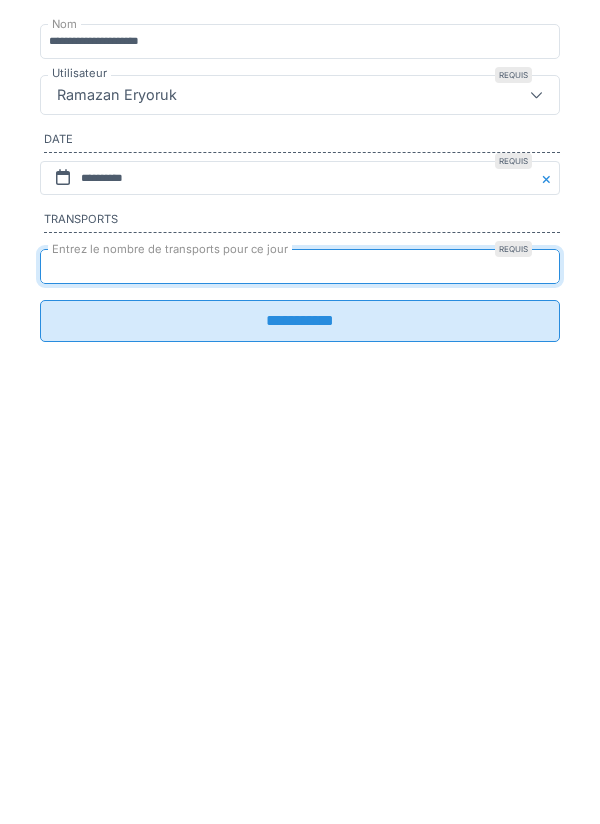 click on "**********" at bounding box center [300, 625] 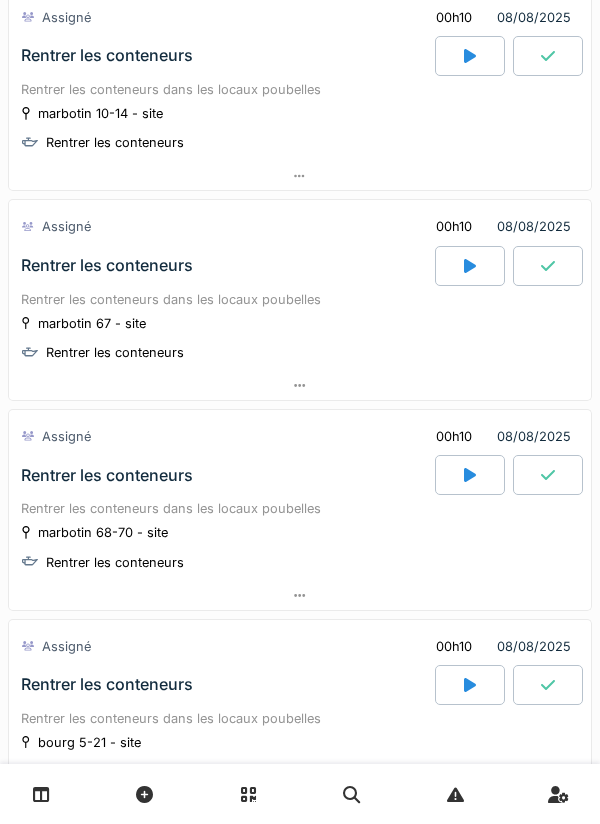 scroll, scrollTop: 3639, scrollLeft: 0, axis: vertical 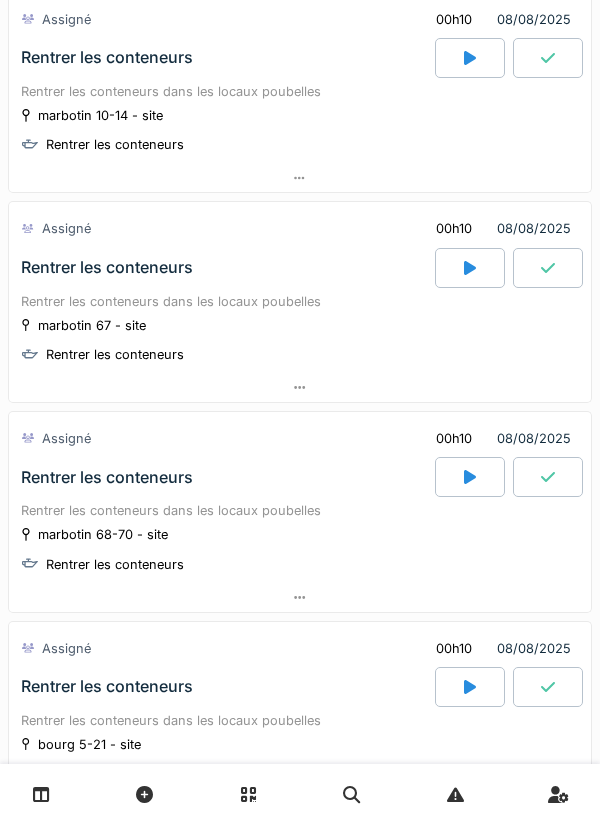 click at bounding box center [300, 387] 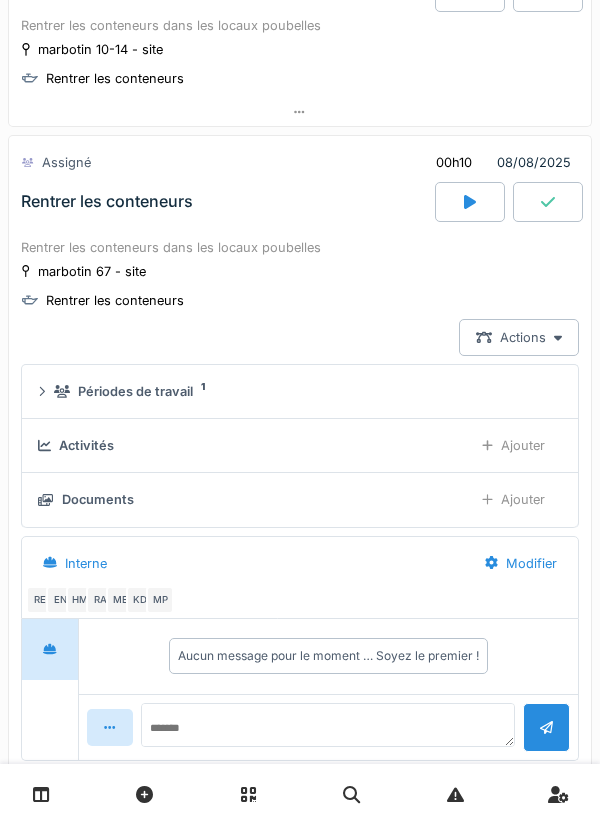 scroll, scrollTop: 3763, scrollLeft: 0, axis: vertical 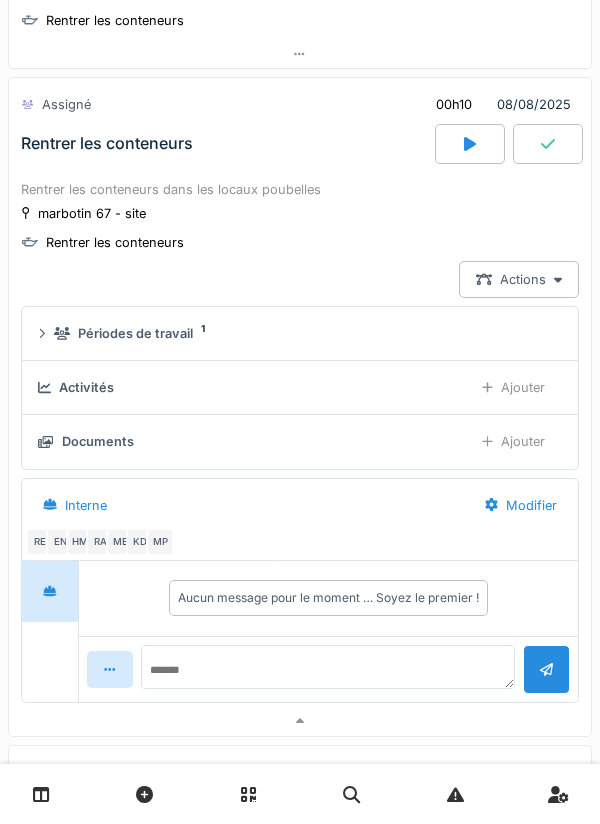 click on "Ajouter" at bounding box center (513, 387) 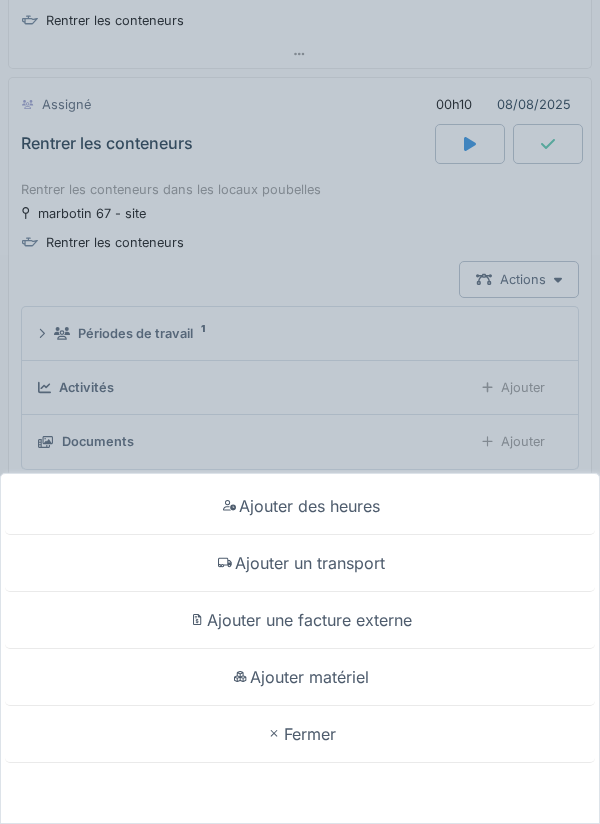 click on "Ajouter un transport" at bounding box center (300, 563) 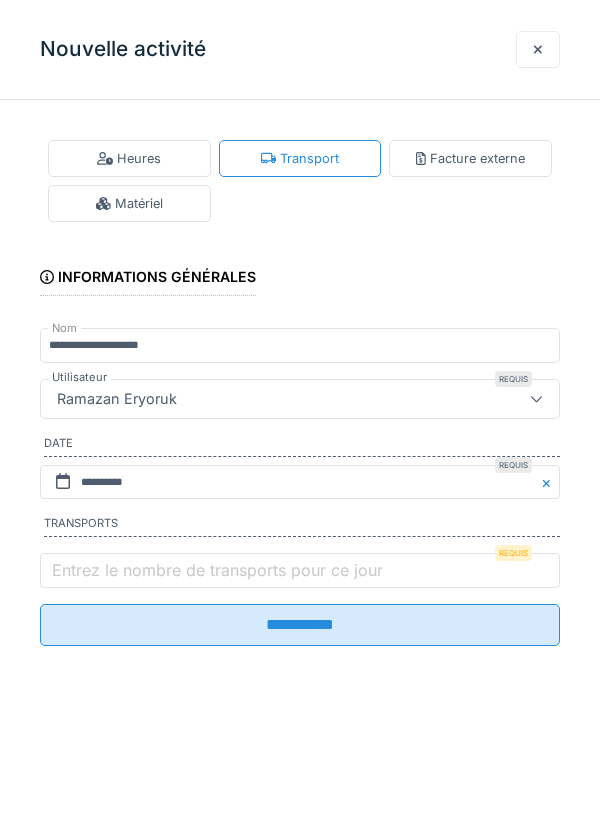 click on "Entrez le nombre de transports pour ce jour" at bounding box center (217, 570) 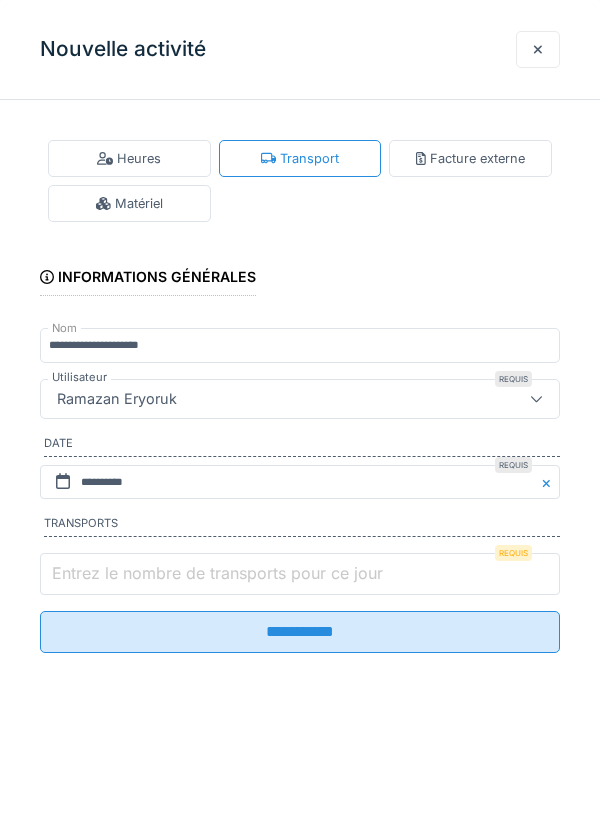 click on "Entrez le nombre de transports pour ce jour" at bounding box center (300, 574) 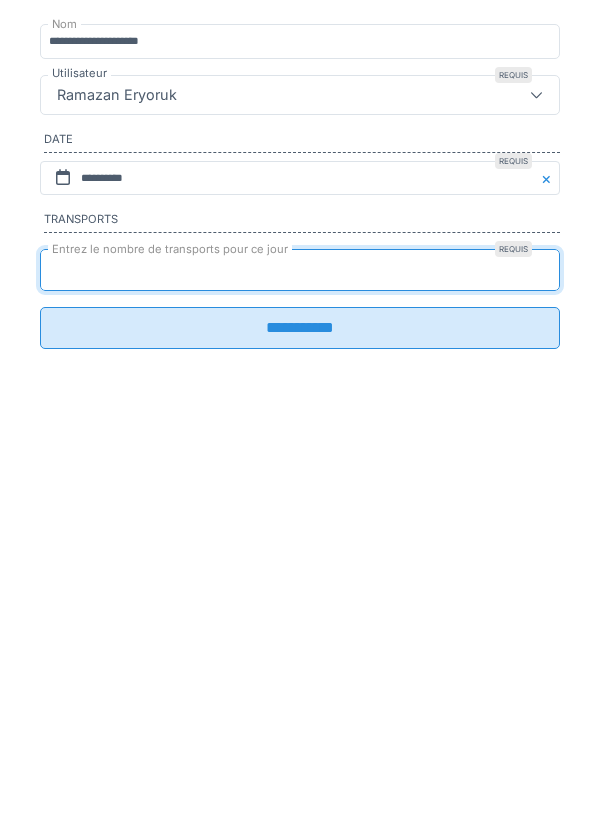 type on "*" 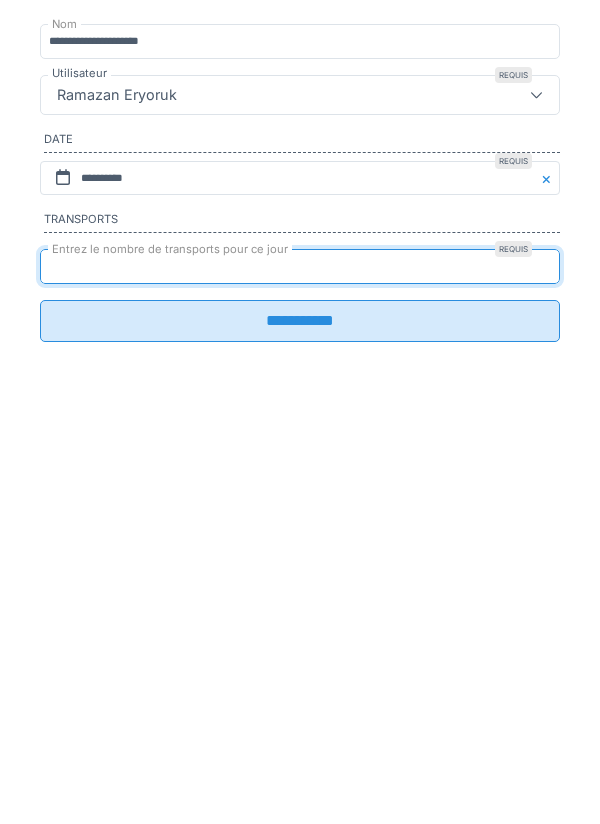 click on "**********" at bounding box center (300, 389) 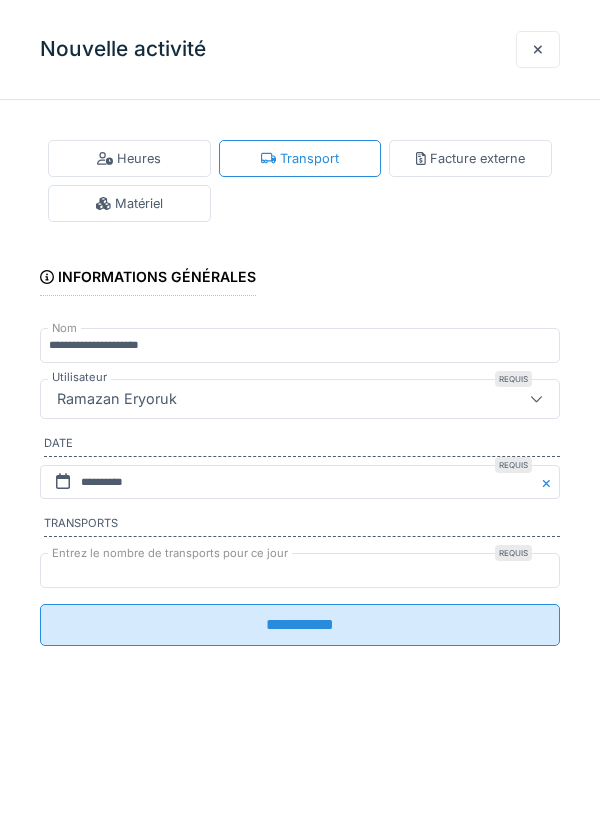 click on "**********" at bounding box center [300, 625] 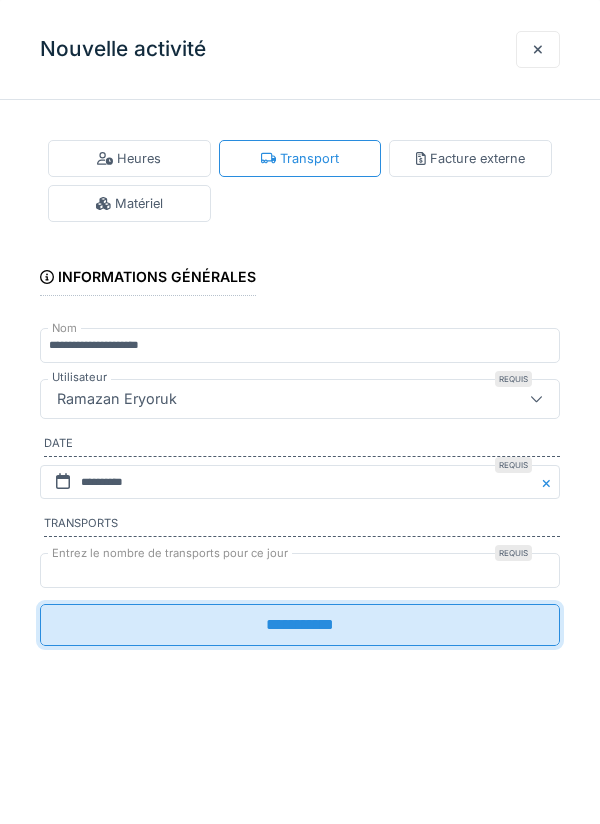 click on "**********" at bounding box center (300, 412) 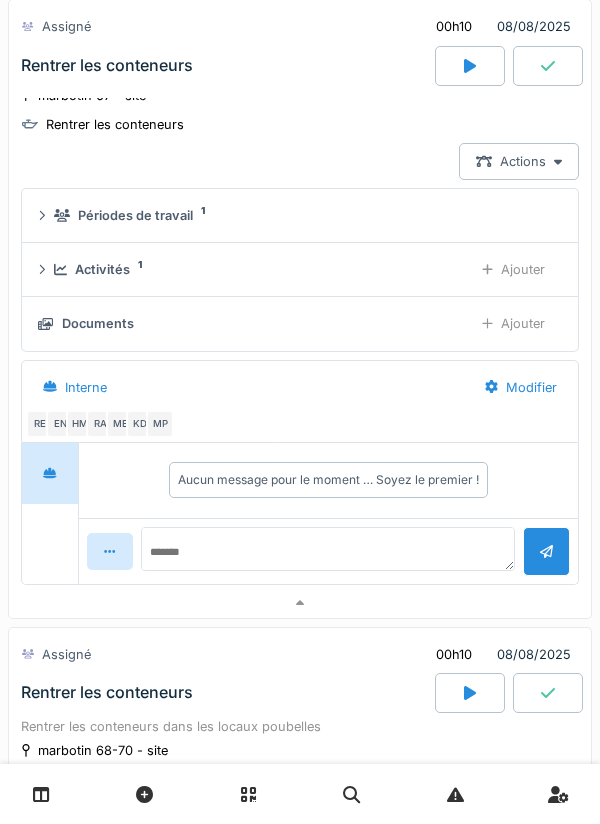 scroll, scrollTop: 3883, scrollLeft: 0, axis: vertical 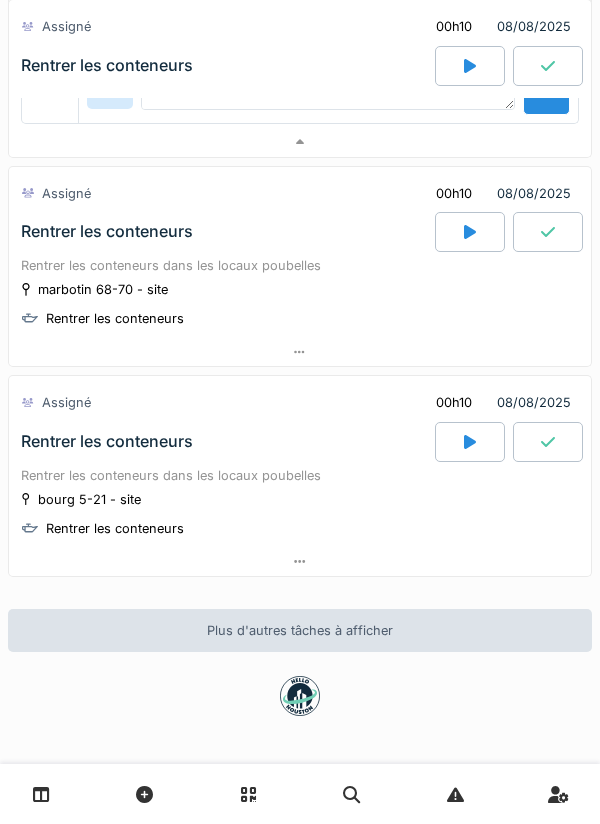 click at bounding box center [300, 561] 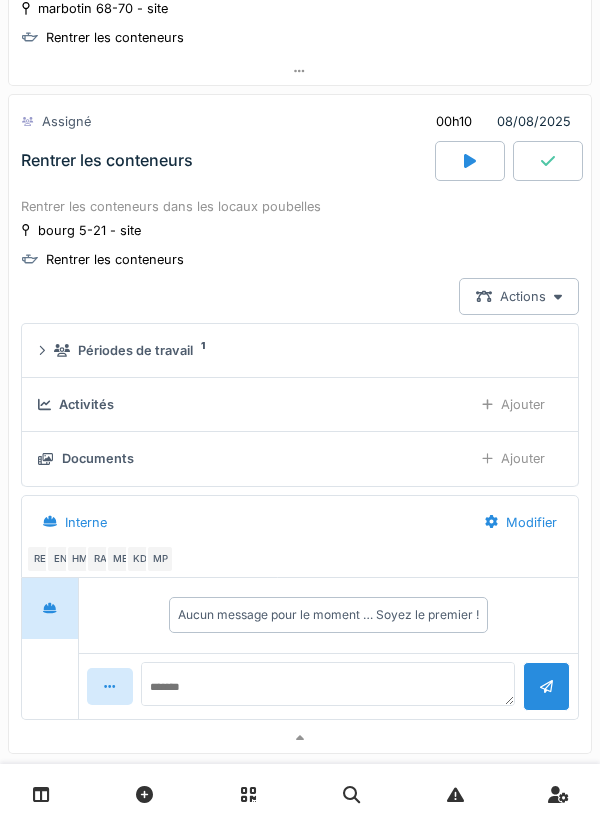 scroll, scrollTop: 4640, scrollLeft: 0, axis: vertical 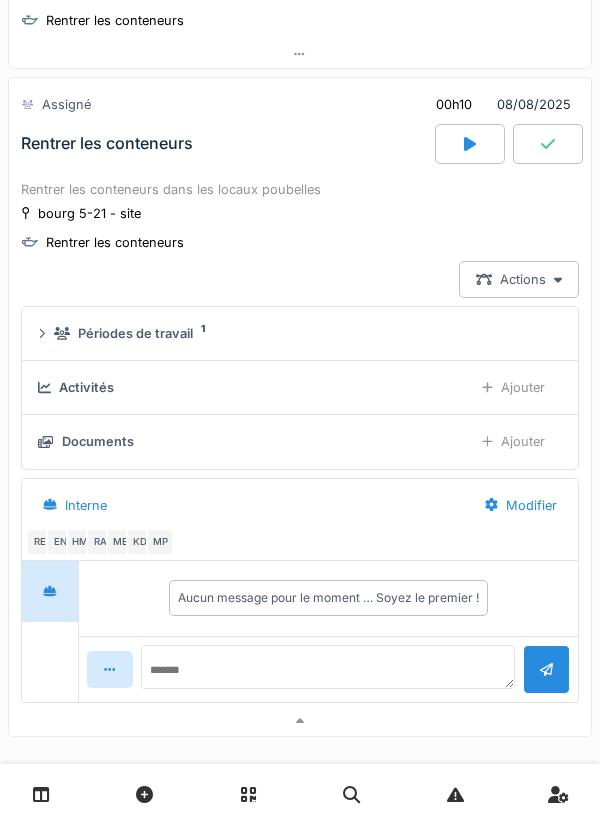 click on "Ajouter" at bounding box center [513, 387] 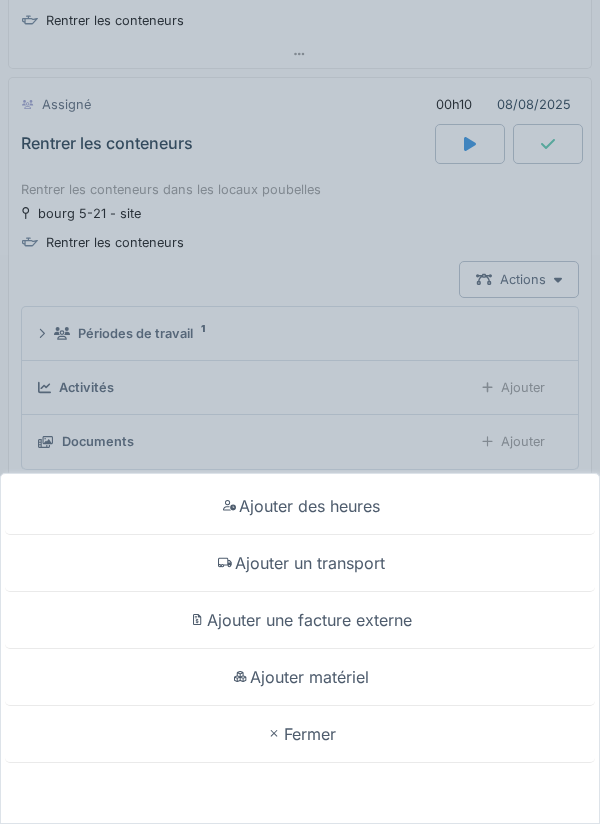click on "Ajouter un transport" at bounding box center (300, 563) 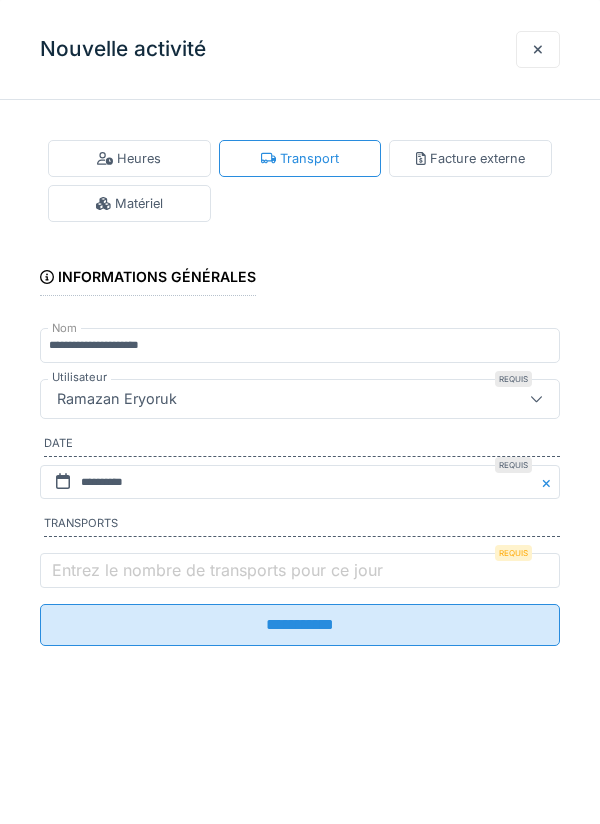 click on "Entrez le nombre de transports pour ce jour" at bounding box center [217, 570] 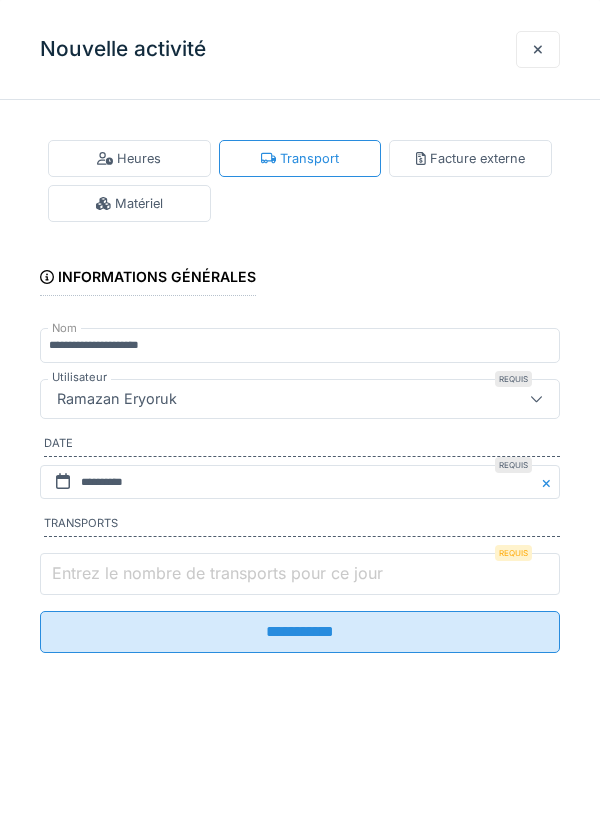 click on "Entrez le nombre de transports pour ce jour" at bounding box center (300, 574) 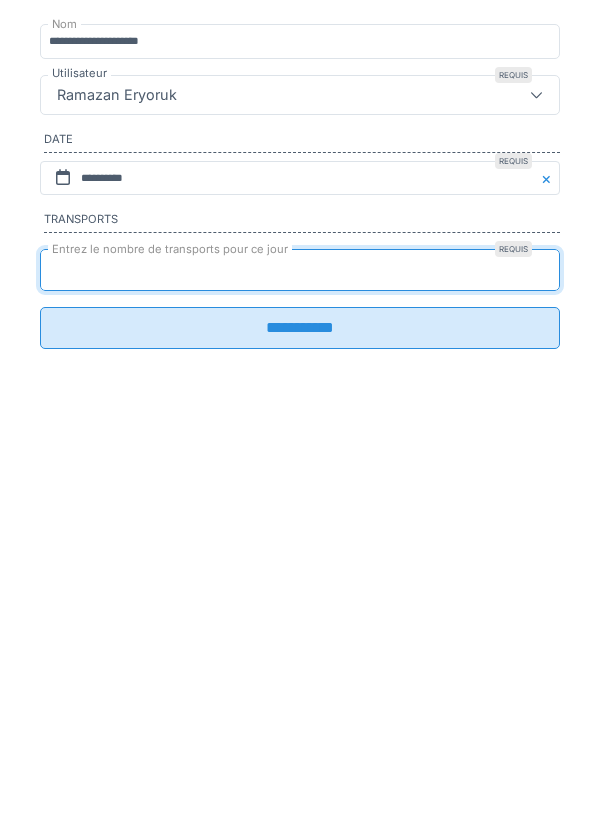 type on "*" 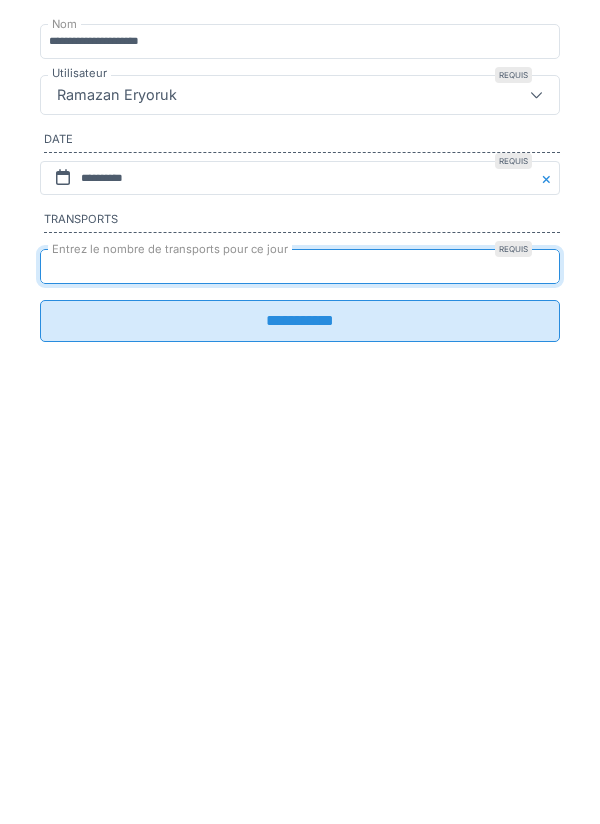 click on "**********" at bounding box center (300, 625) 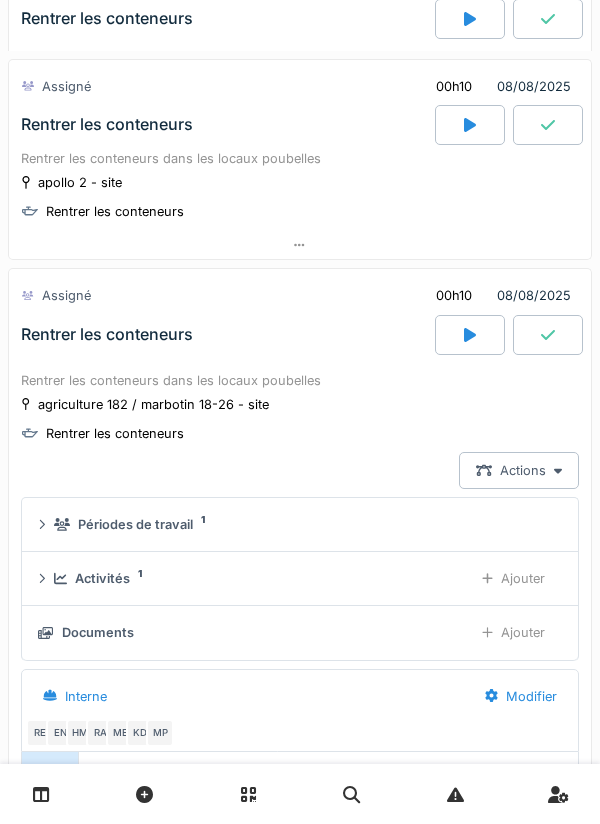 scroll, scrollTop: 2699, scrollLeft: 0, axis: vertical 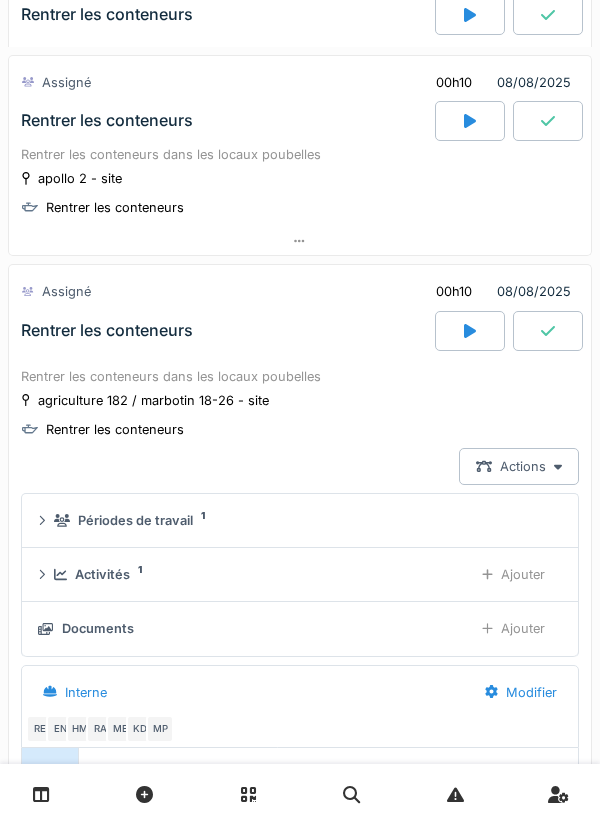 click at bounding box center [470, 331] 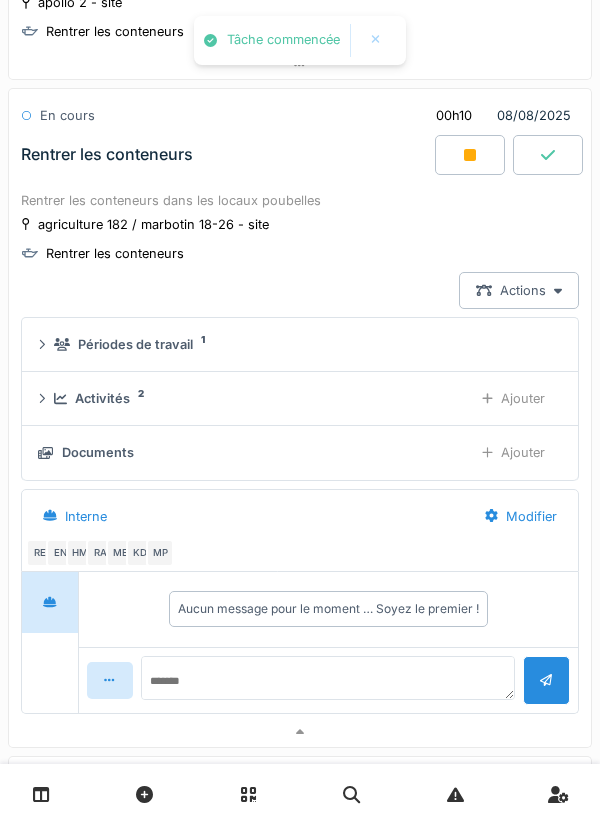 scroll, scrollTop: 2885, scrollLeft: 0, axis: vertical 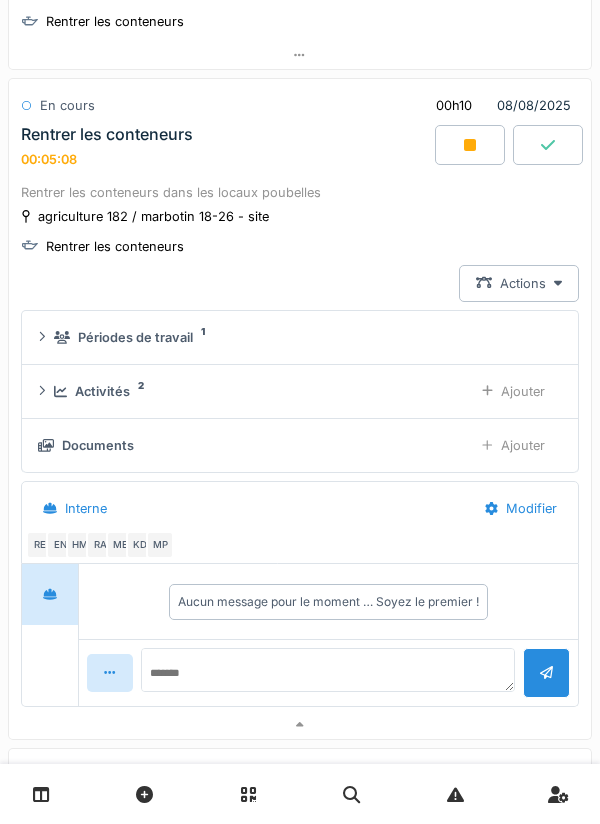 click at bounding box center [470, 145] 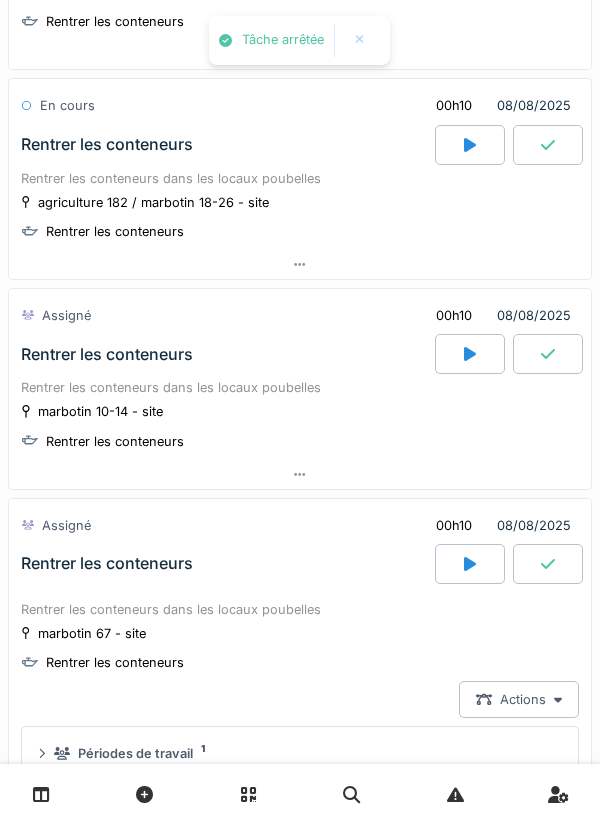 click at bounding box center (548, 145) 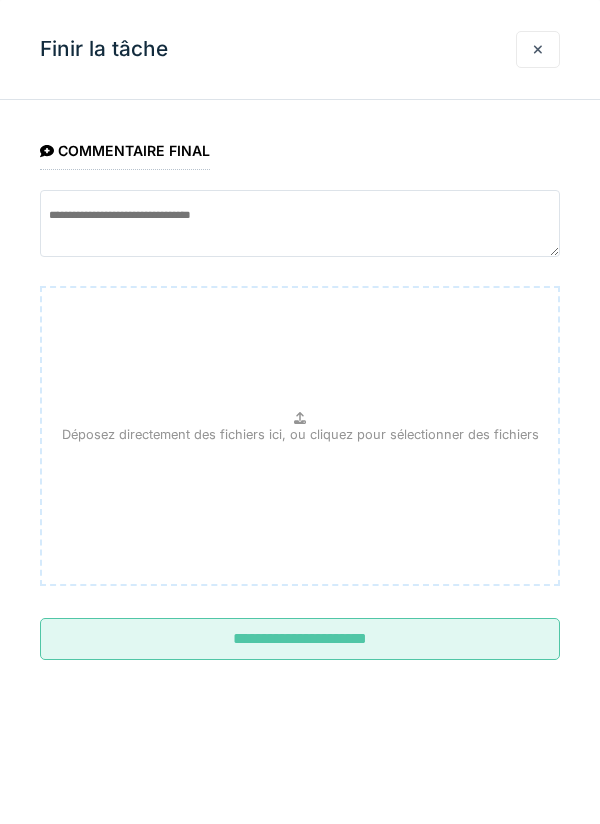 click on "**********" at bounding box center [300, 639] 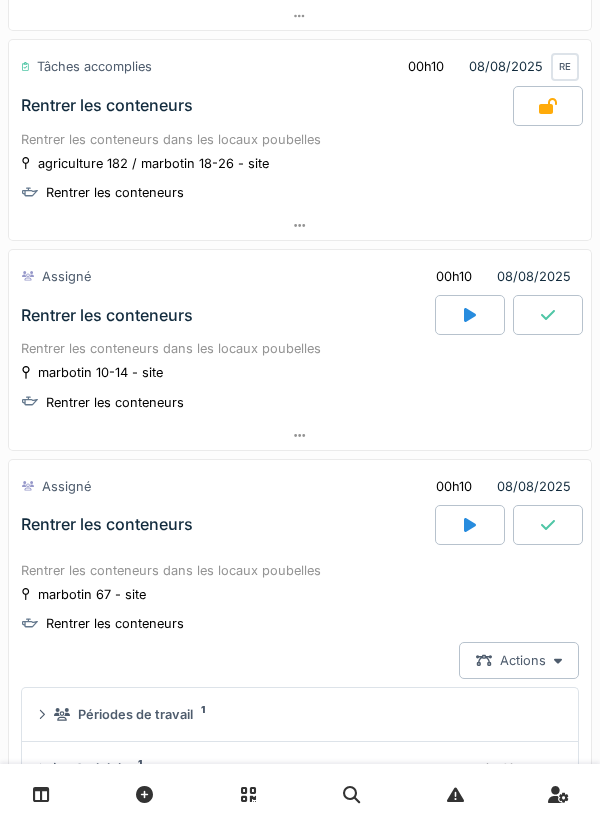 scroll, scrollTop: 2939, scrollLeft: 0, axis: vertical 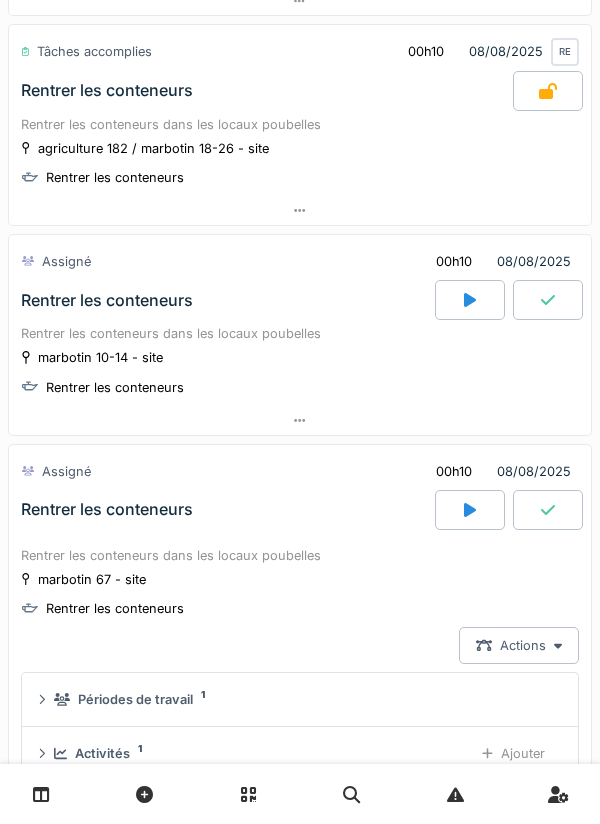 click 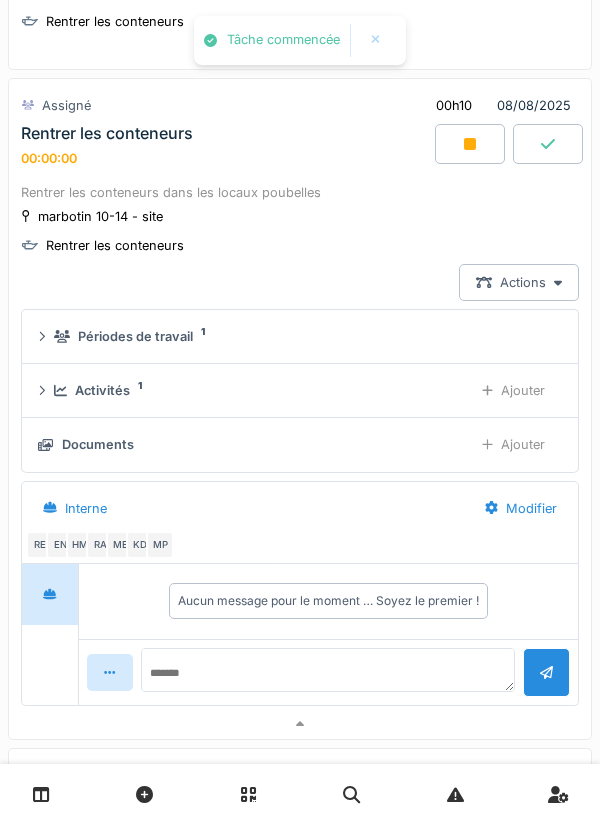 scroll, scrollTop: 3092, scrollLeft: 0, axis: vertical 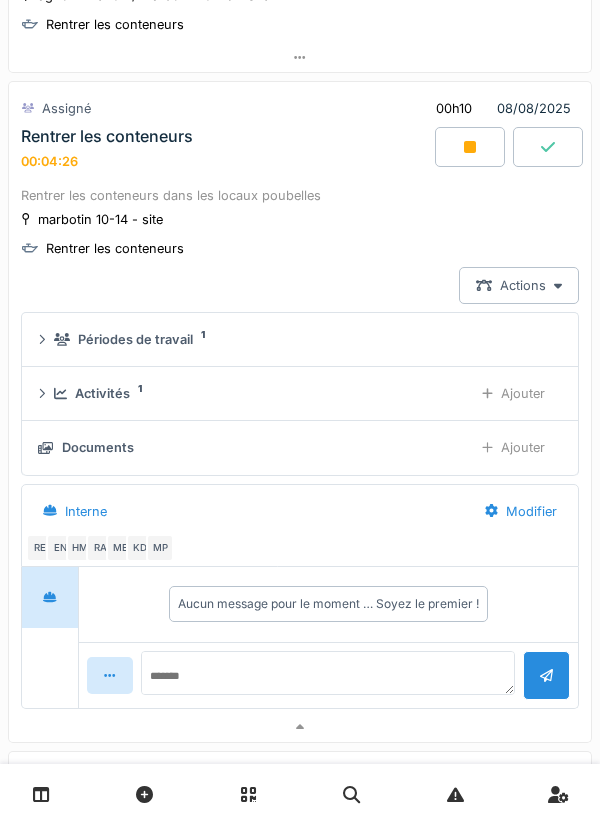 click at bounding box center (470, 147) 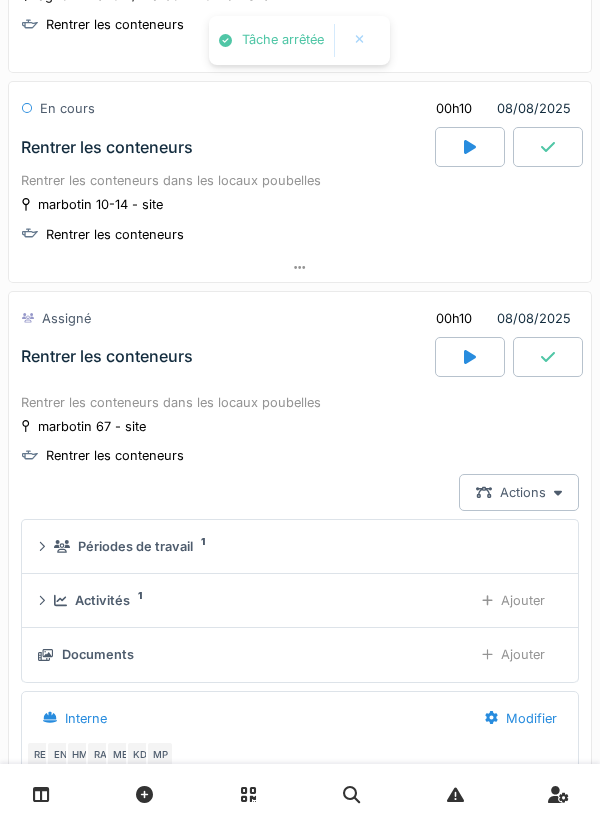 click at bounding box center (548, 147) 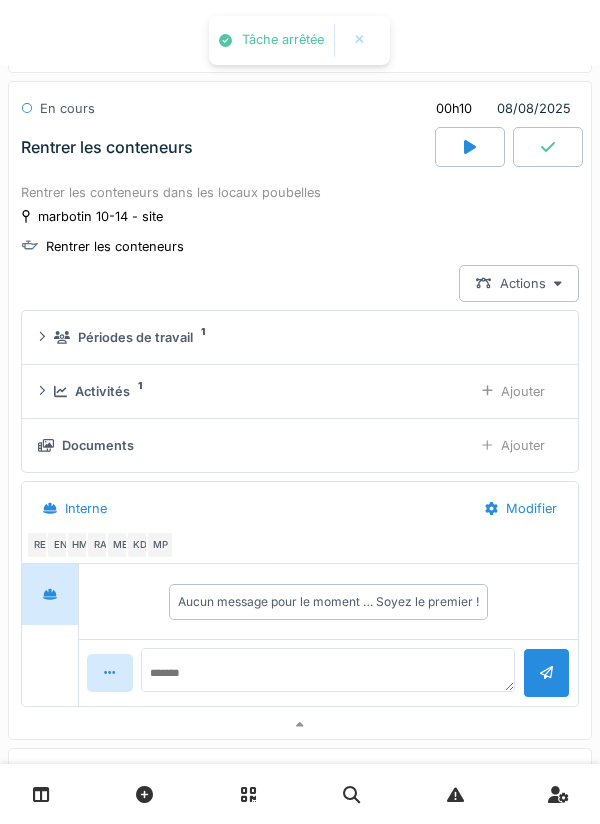 scroll, scrollTop: 3095, scrollLeft: 0, axis: vertical 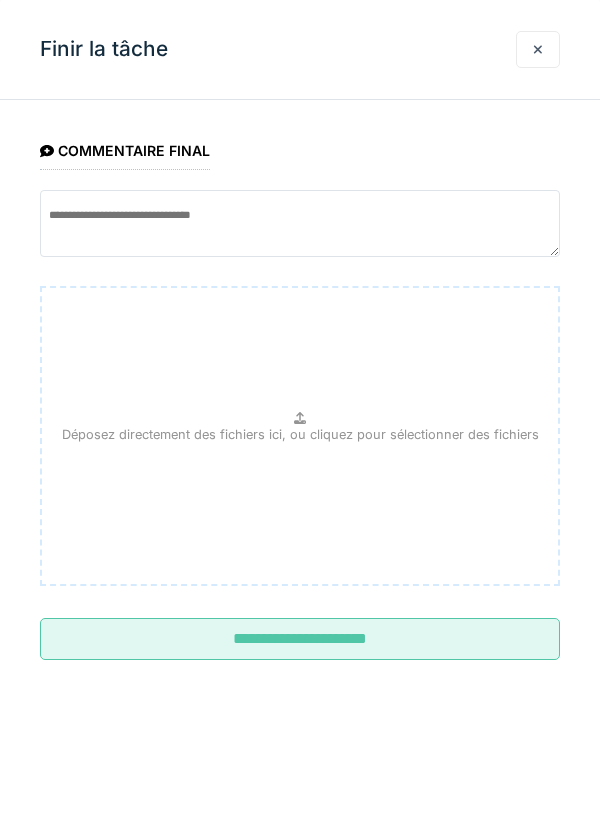 click on "**********" at bounding box center [300, 639] 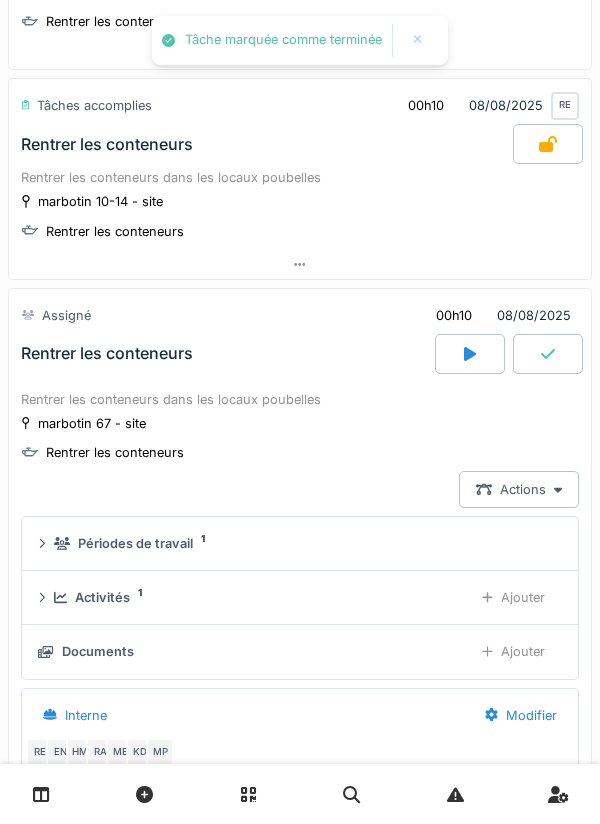 click on "Rentrer les conteneurs dans les locaux poubelles marbotin 67 - site Rentrer les conteneurs  Actions Périodes de travail 1 Activités 1 Ajouter Documents Ajouter Interne Modifier RE EN HM RA ME KD MP Aucun message pour le moment … Soyez le premier !" at bounding box center (300, 651) 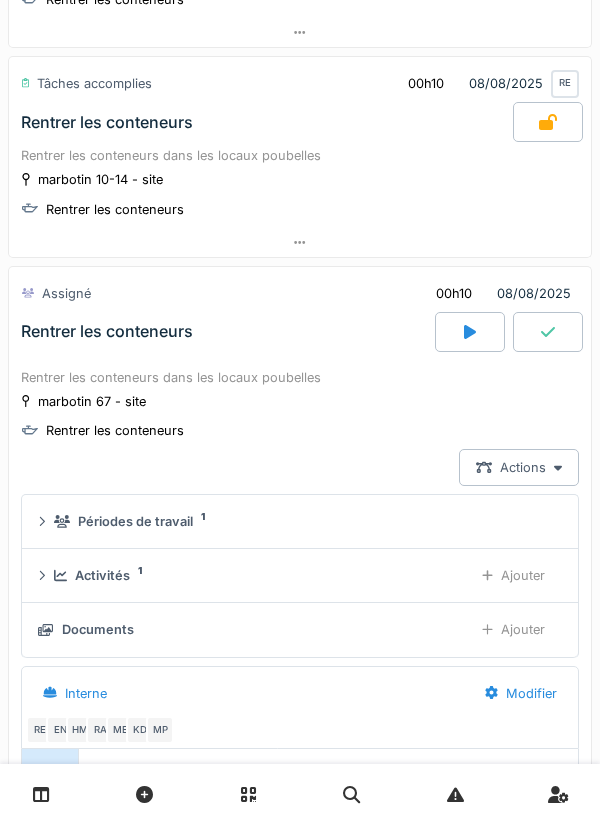 scroll, scrollTop: 3113, scrollLeft: 0, axis: vertical 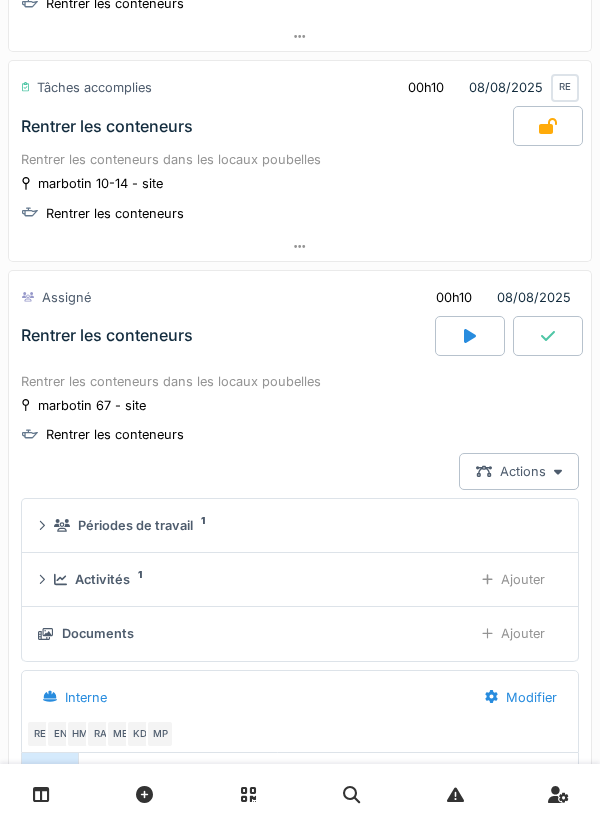 click at bounding box center [548, 336] 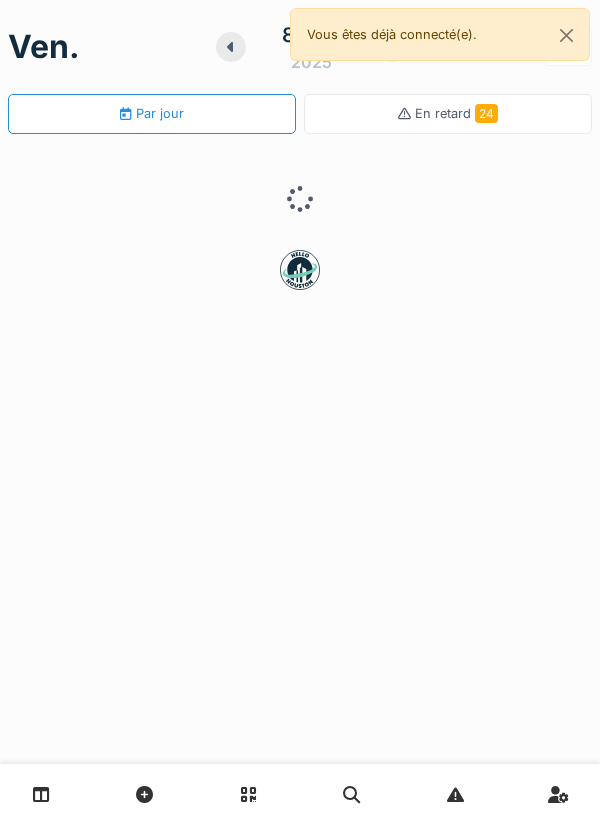 scroll, scrollTop: 0, scrollLeft: 0, axis: both 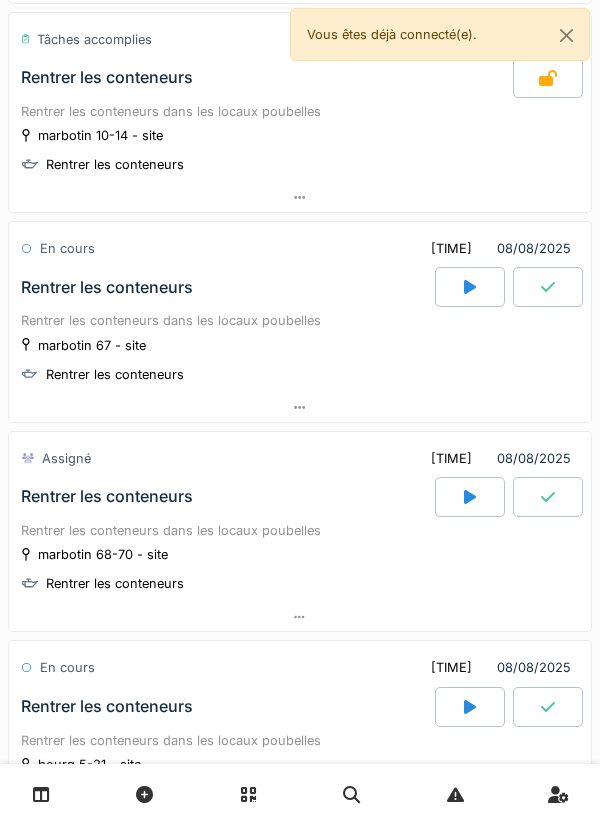 click at bounding box center [470, 287] 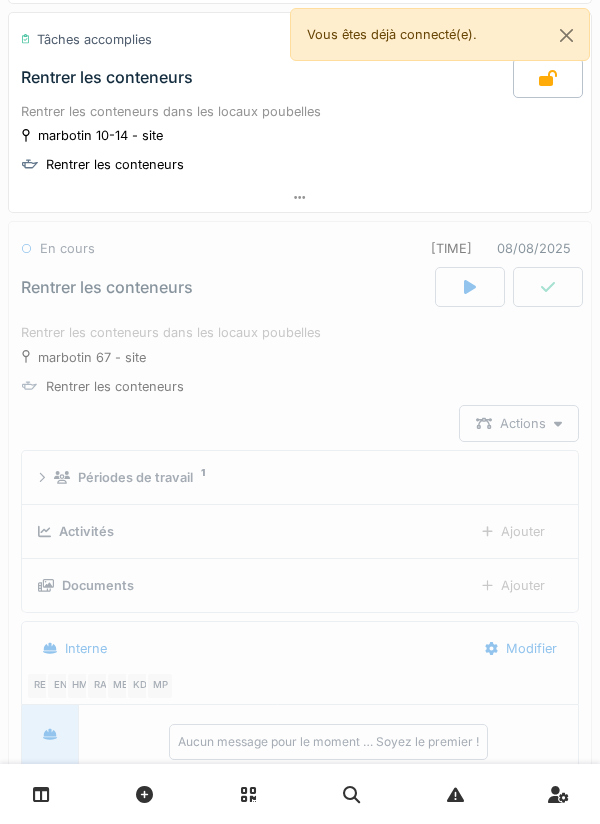 scroll, scrollTop: 1931, scrollLeft: 0, axis: vertical 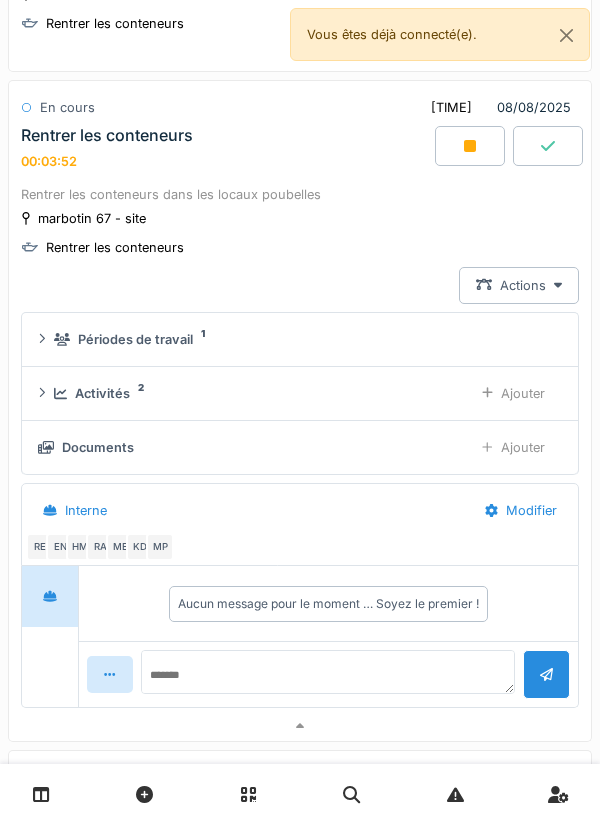click at bounding box center [470, 146] 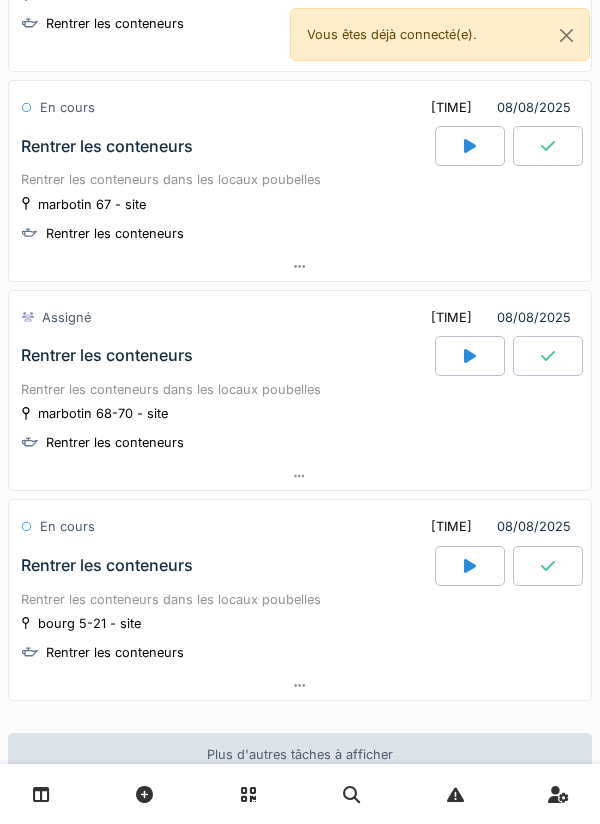click at bounding box center (548, 146) 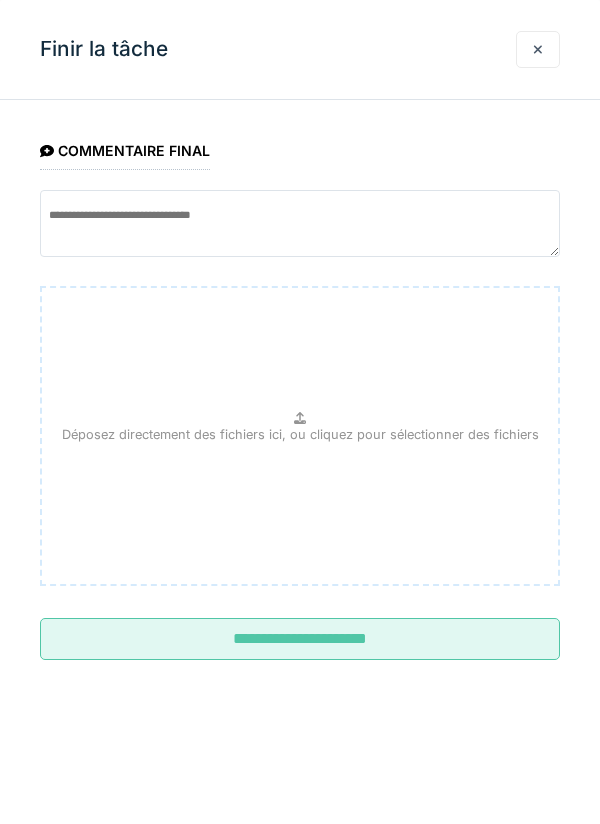 click on "**********" at bounding box center (300, 639) 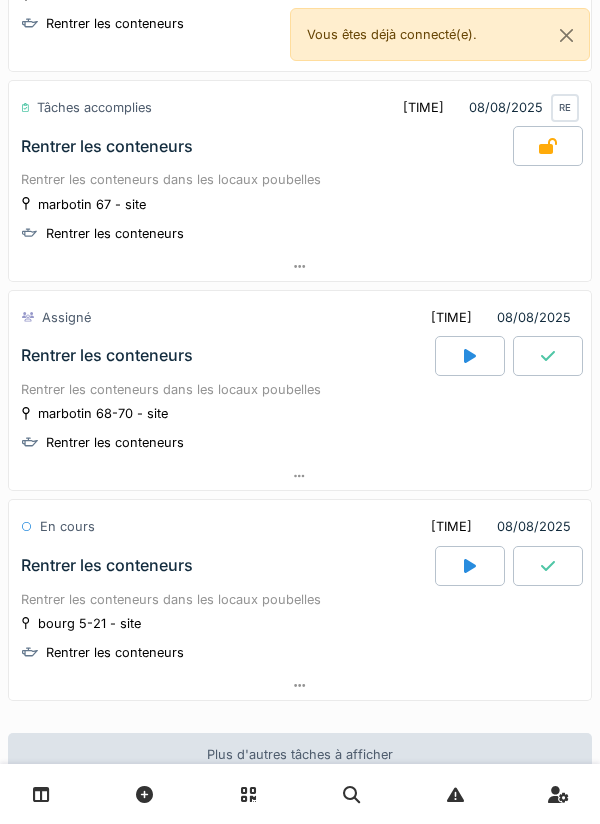 click at bounding box center (470, 356) 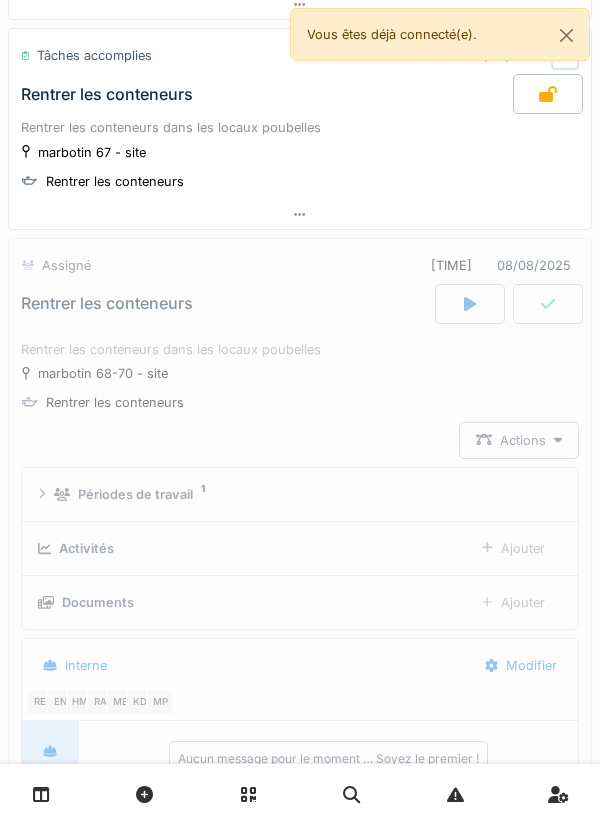 scroll, scrollTop: 2141, scrollLeft: 0, axis: vertical 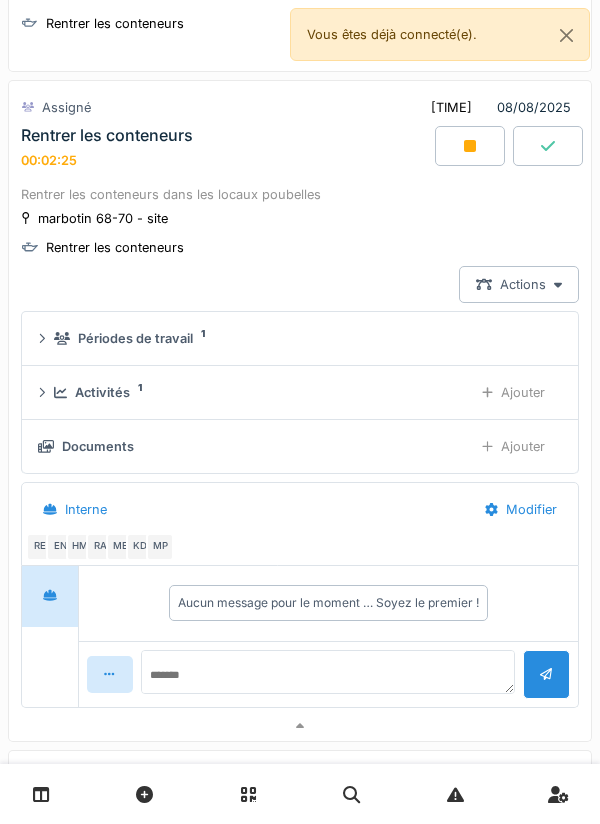 click at bounding box center [470, 146] 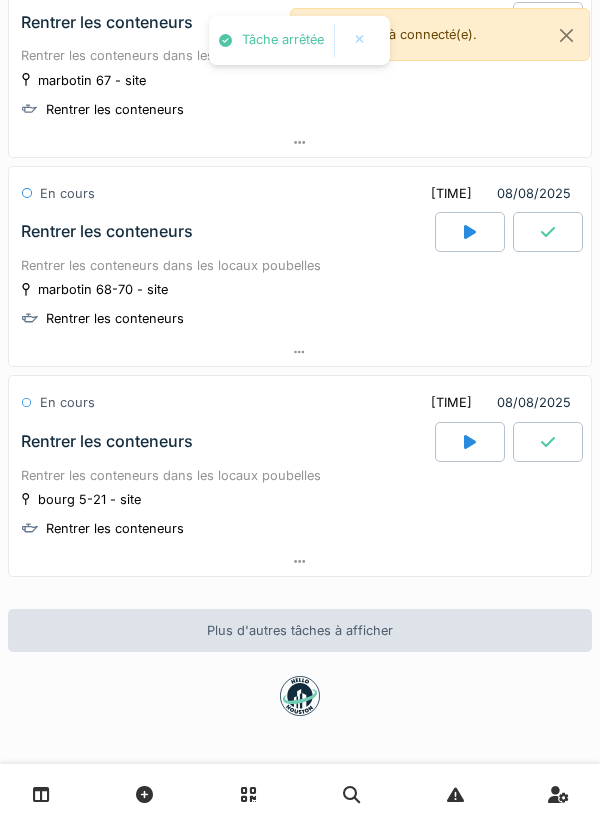 scroll, scrollTop: 2055, scrollLeft: 0, axis: vertical 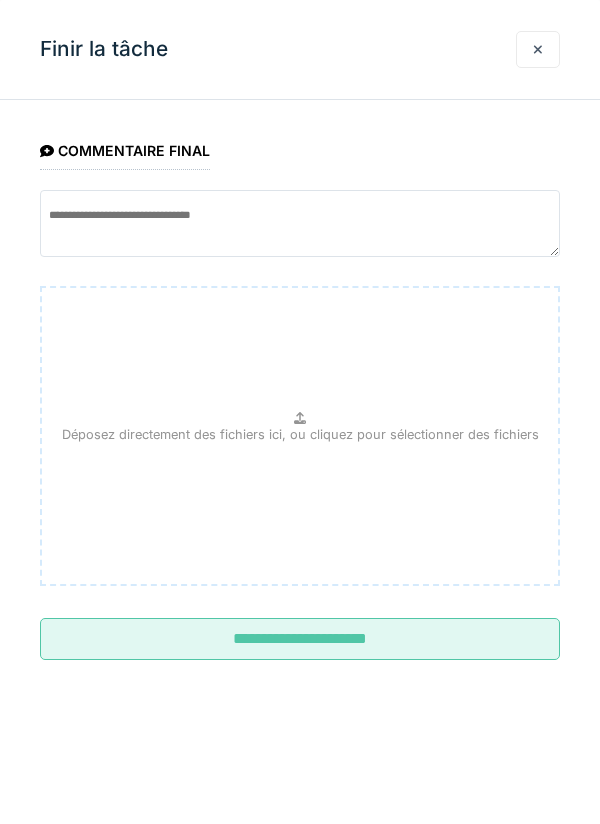 click on "**********" at bounding box center (300, 639) 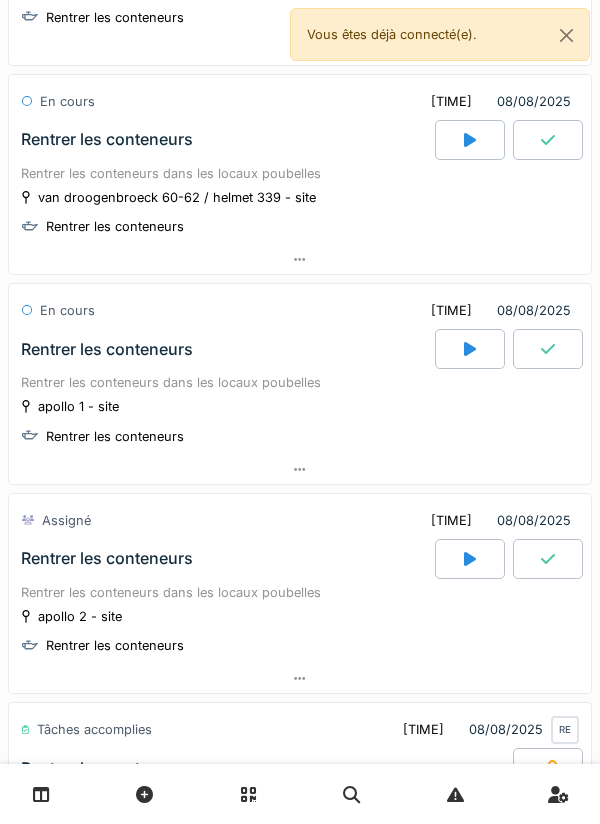 scroll, scrollTop: 884, scrollLeft: 0, axis: vertical 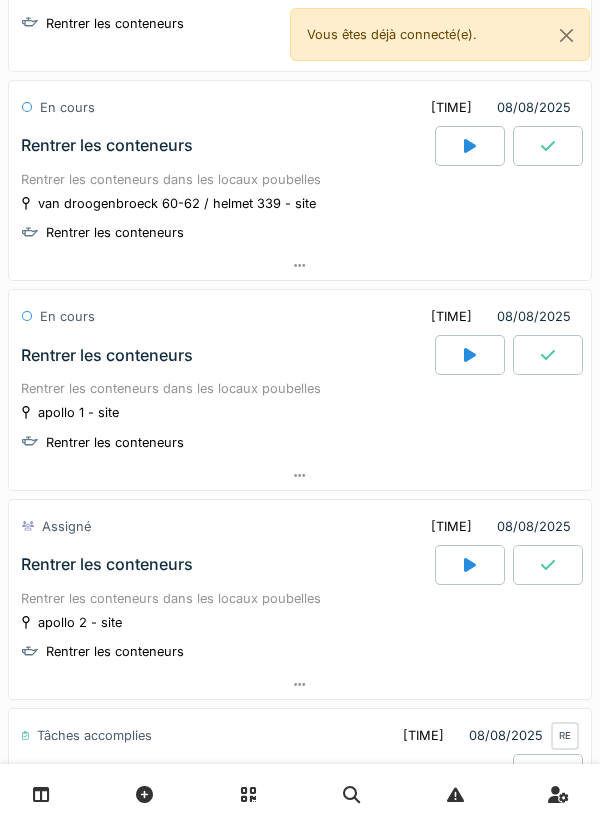 click at bounding box center (470, 355) 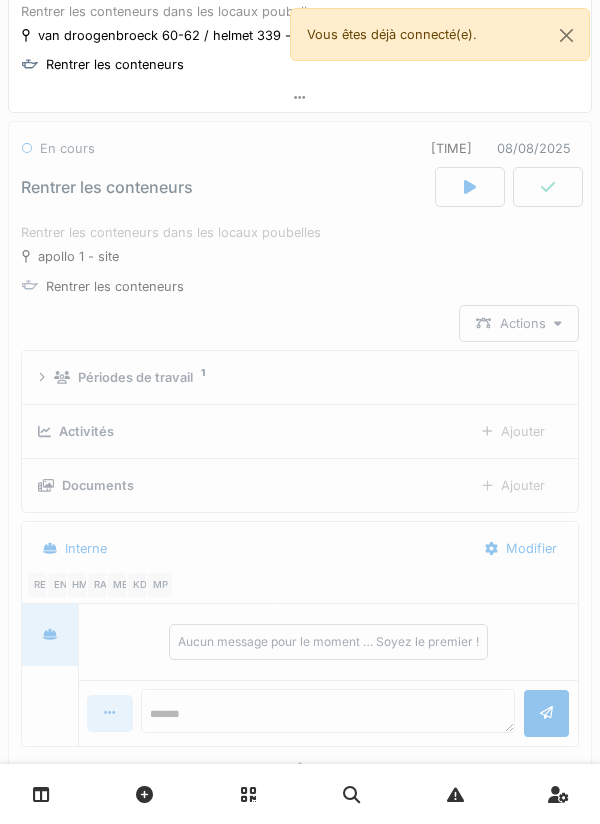 scroll, scrollTop: 1093, scrollLeft: 0, axis: vertical 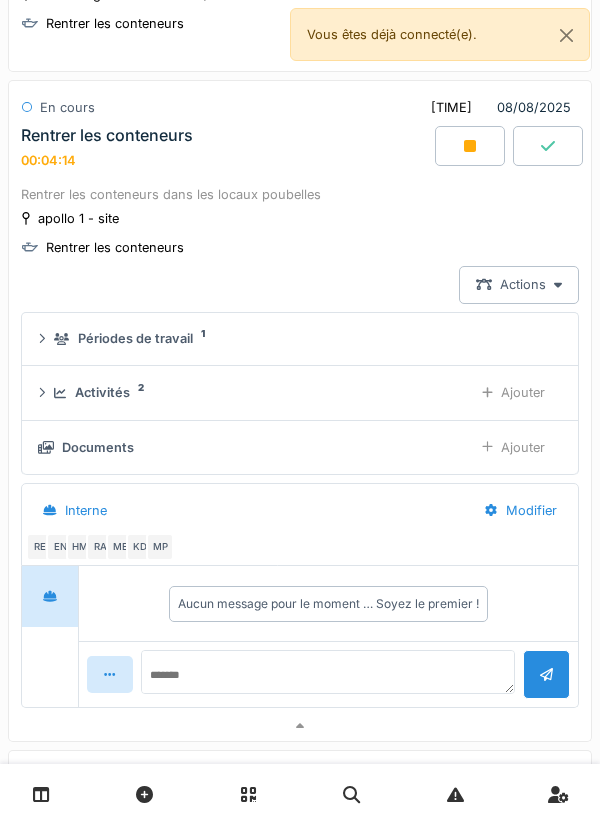 click at bounding box center (470, 146) 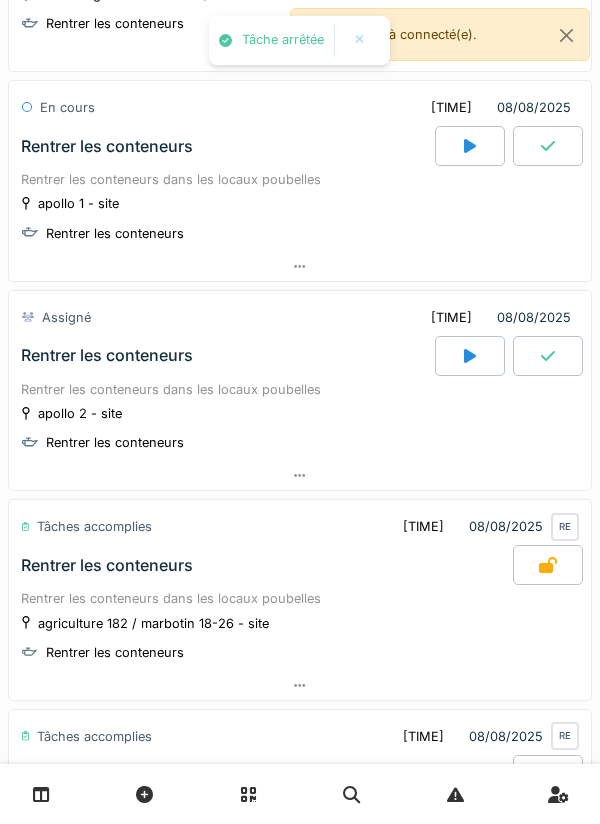 click at bounding box center (548, 146) 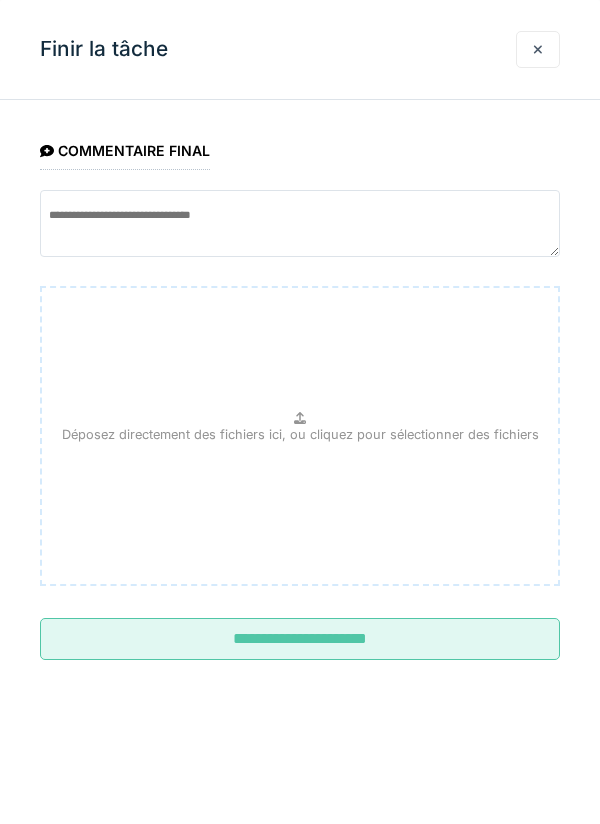 click on "**********" at bounding box center [300, 639] 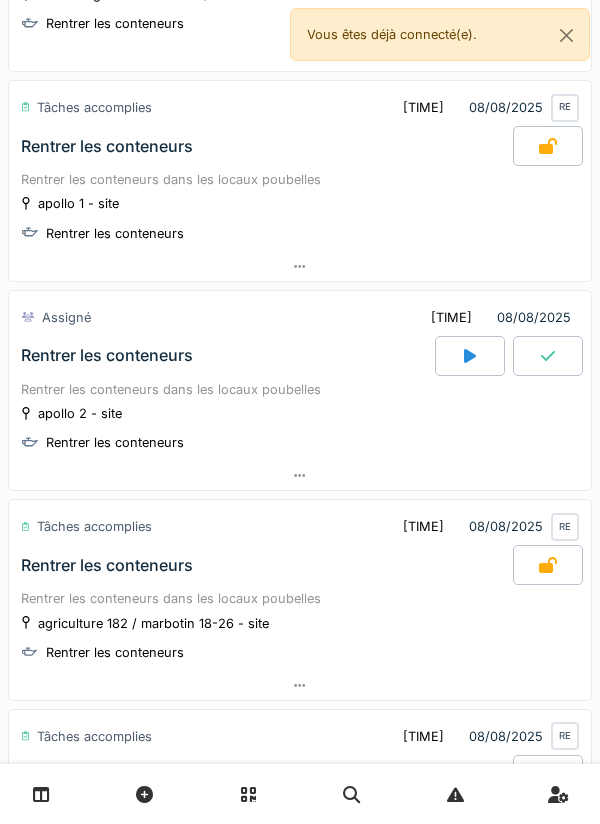 click at bounding box center [470, 356] 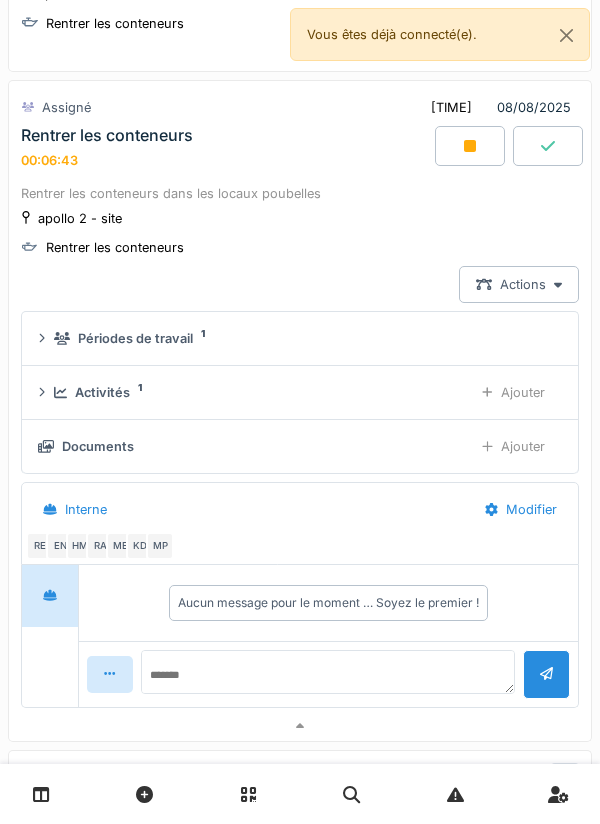 scroll, scrollTop: 1303, scrollLeft: 0, axis: vertical 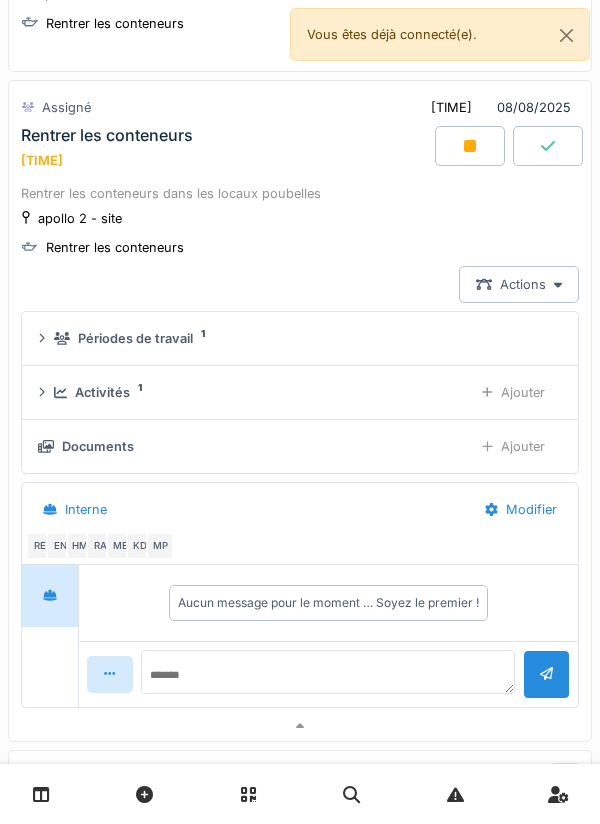 click on "Ajouter" at bounding box center [513, 446] 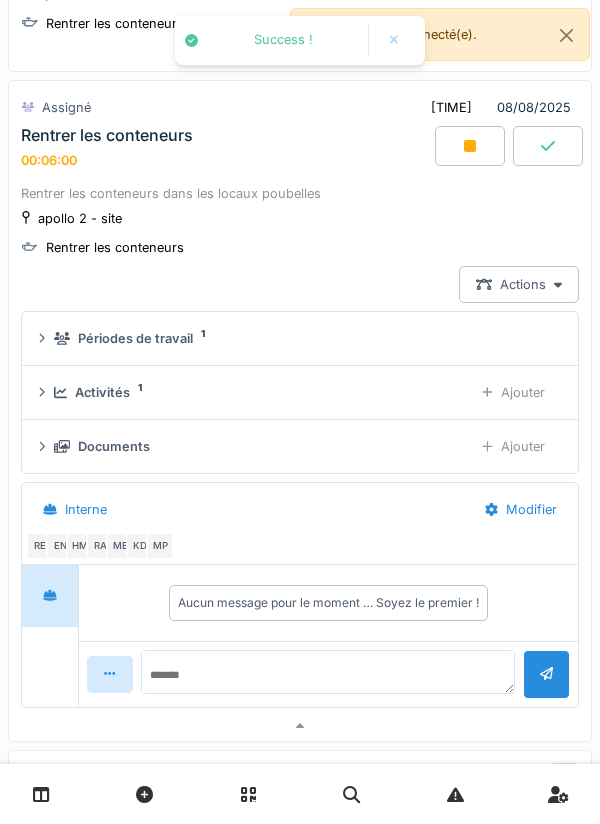 click 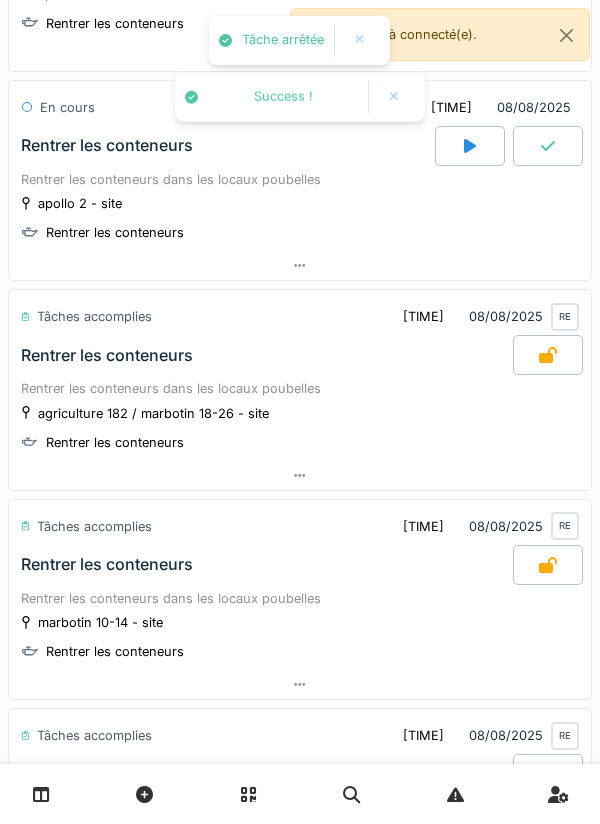 click at bounding box center (548, 146) 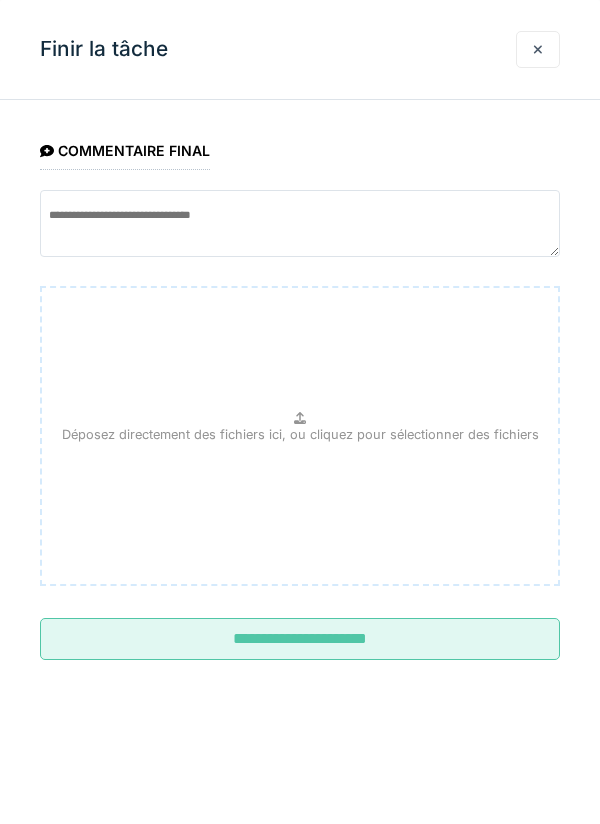 click on "**********" at bounding box center [300, 639] 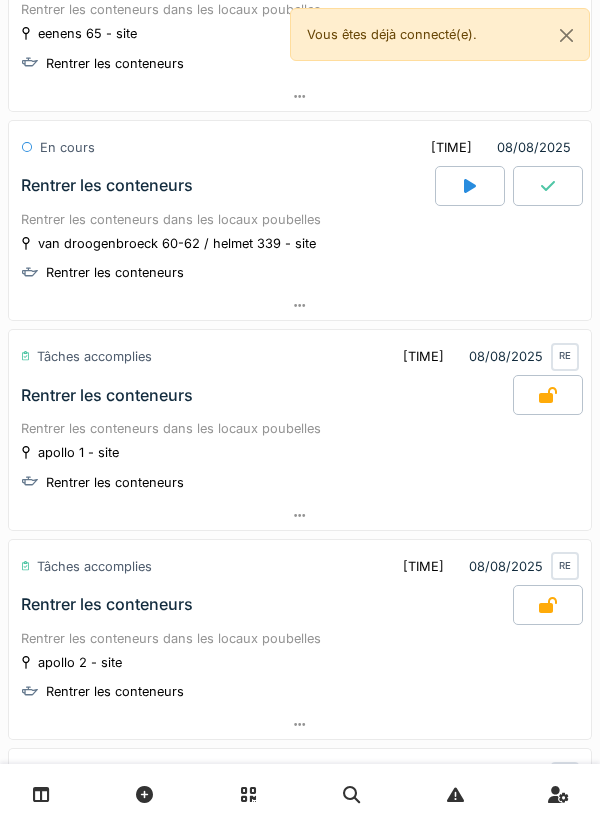 scroll, scrollTop: 833, scrollLeft: 0, axis: vertical 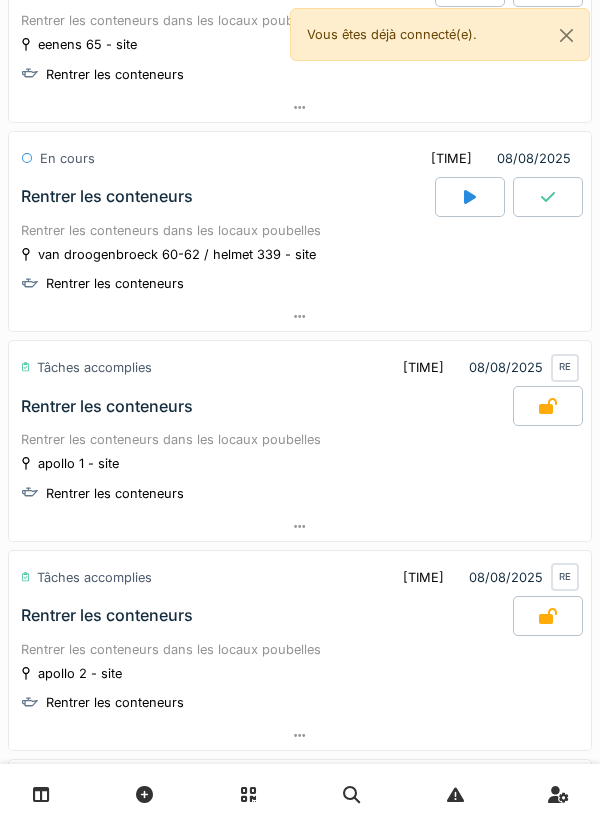click at bounding box center (470, 197) 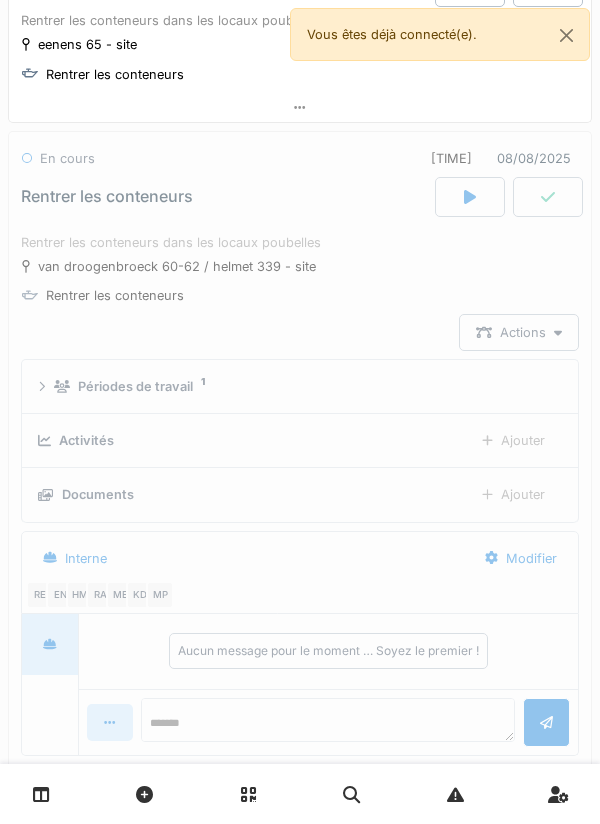 scroll, scrollTop: 883, scrollLeft: 0, axis: vertical 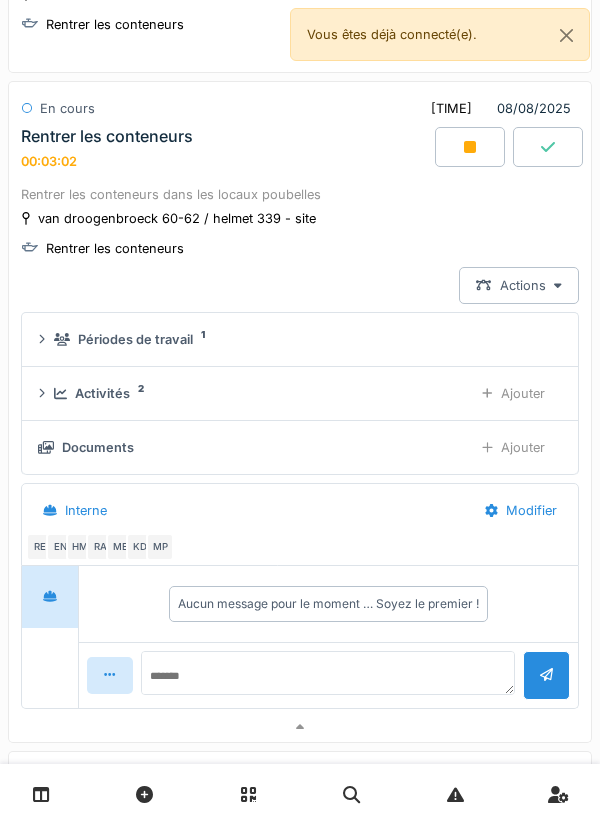 click at bounding box center [470, 147] 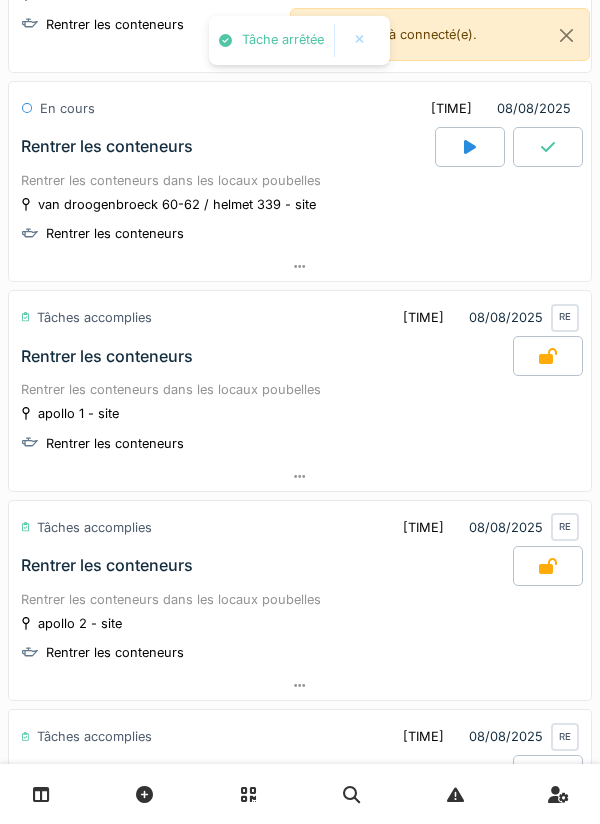 click at bounding box center [548, 147] 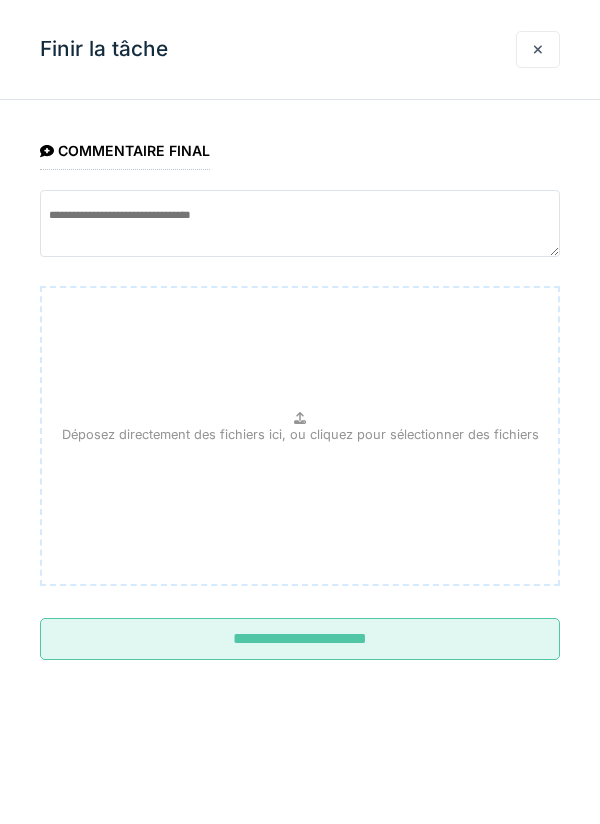click on "**********" at bounding box center (300, 639) 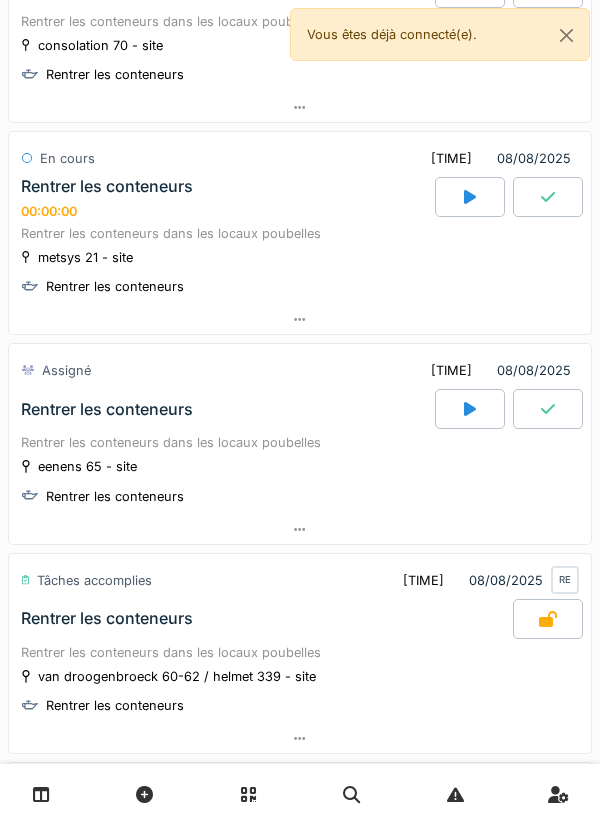 scroll, scrollTop: 410, scrollLeft: 0, axis: vertical 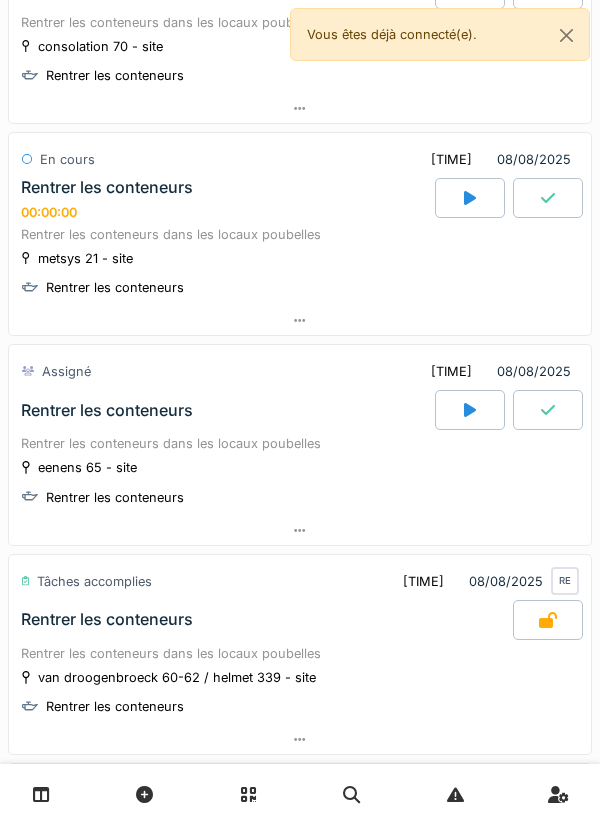 click at bounding box center (470, 198) 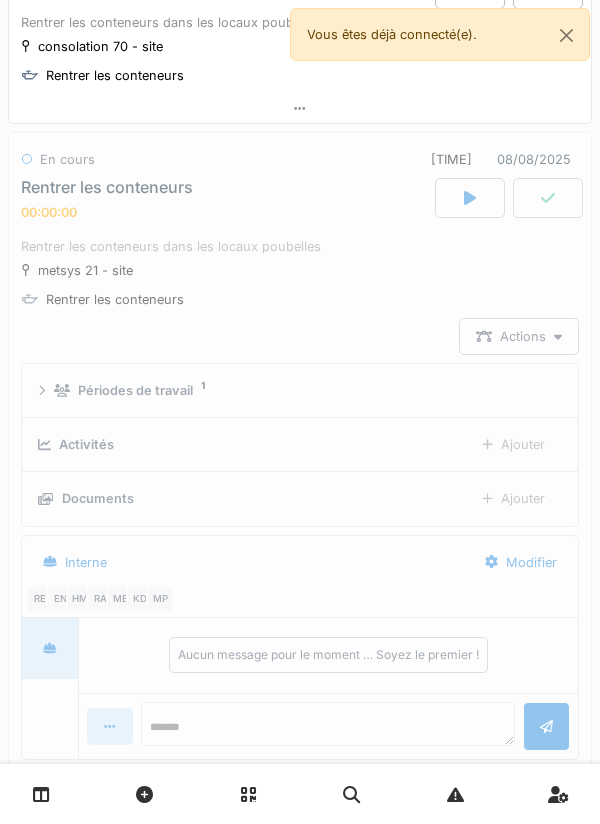 scroll, scrollTop: 462, scrollLeft: 0, axis: vertical 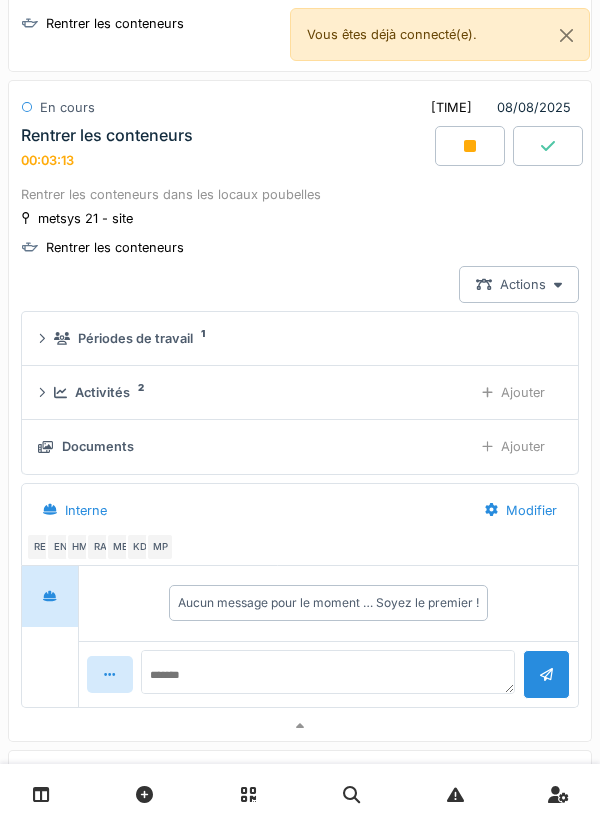 click 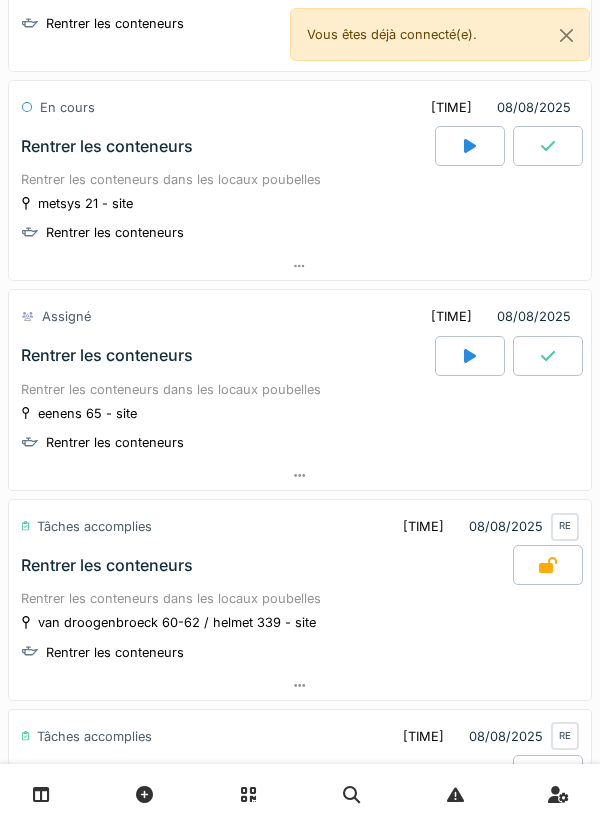 click 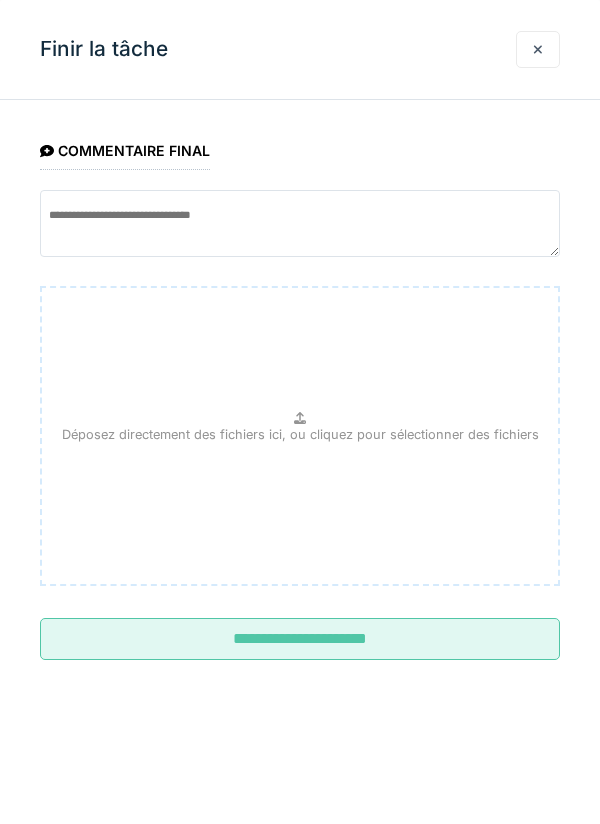 click on "**********" at bounding box center (300, 639) 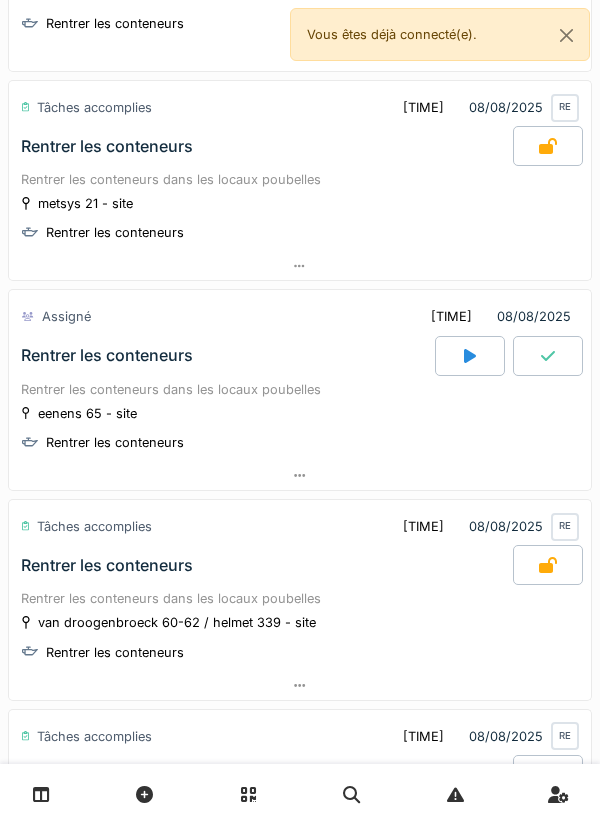 click at bounding box center [470, 356] 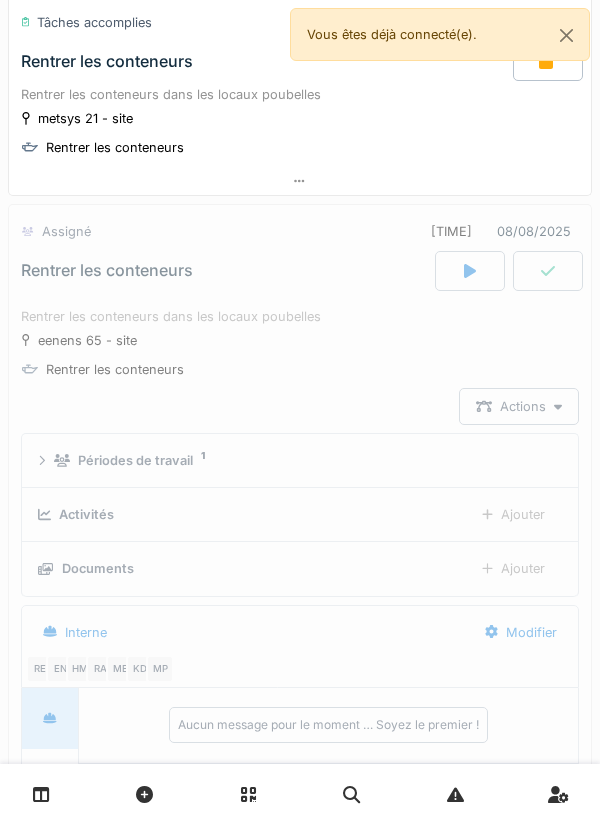 scroll, scrollTop: 671, scrollLeft: 0, axis: vertical 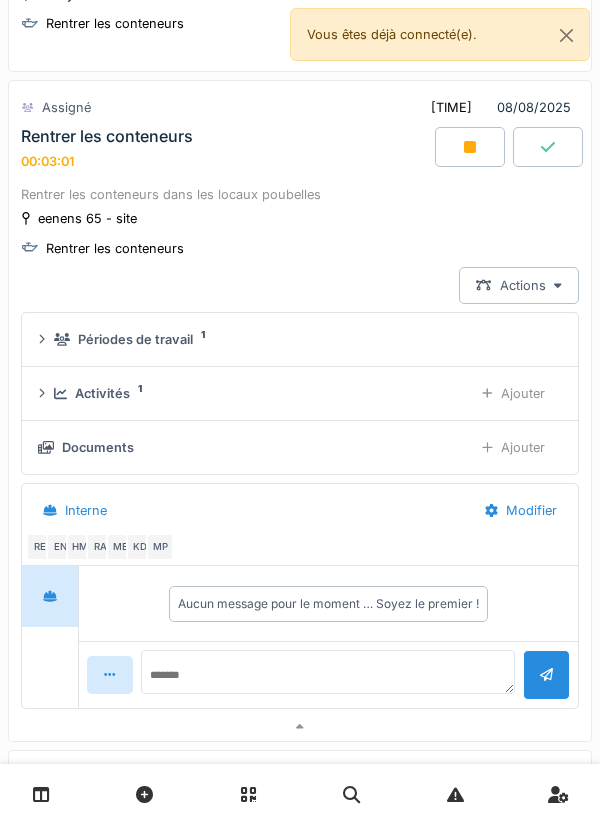 click at bounding box center (470, 147) 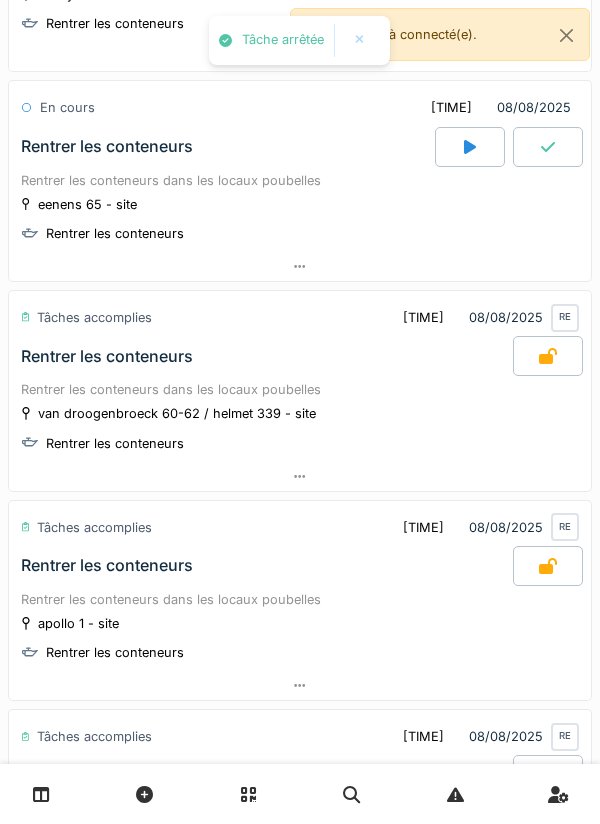 click 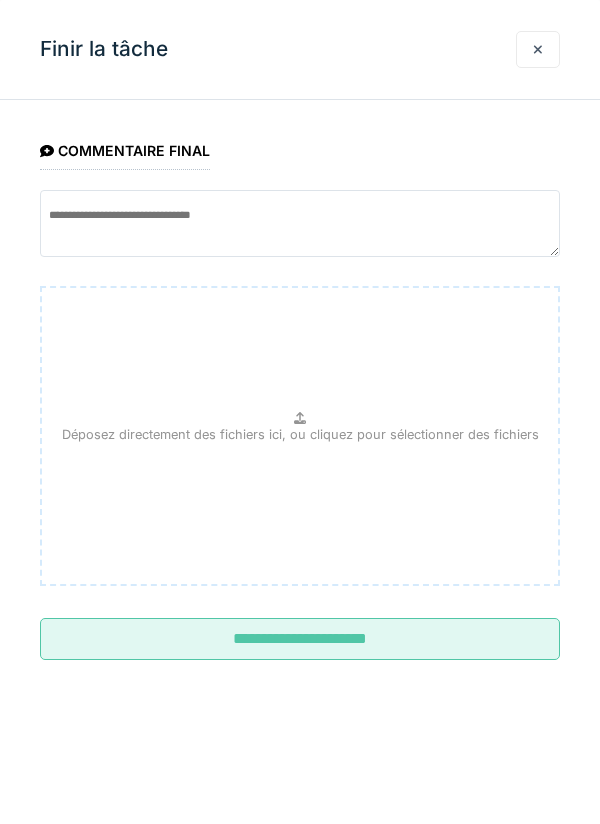 click on "**********" at bounding box center (300, 639) 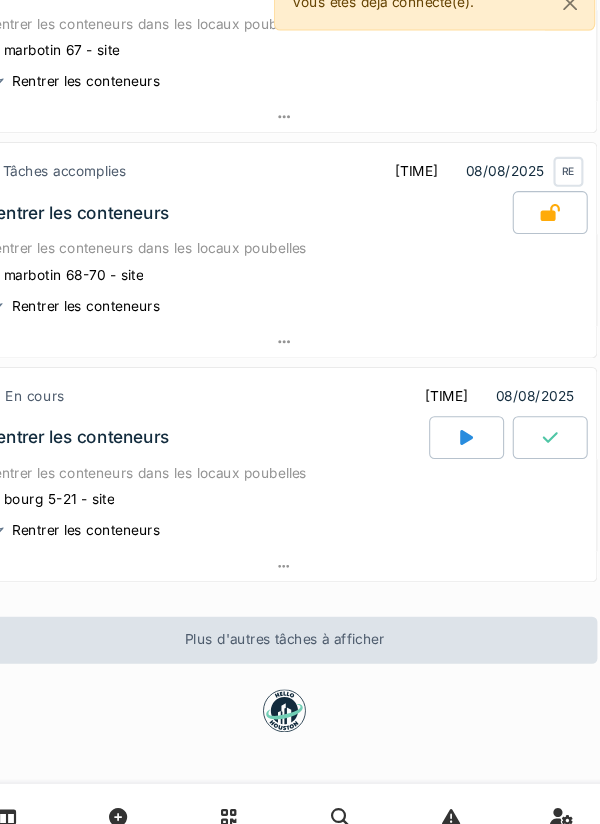 scroll, scrollTop: 2052, scrollLeft: 0, axis: vertical 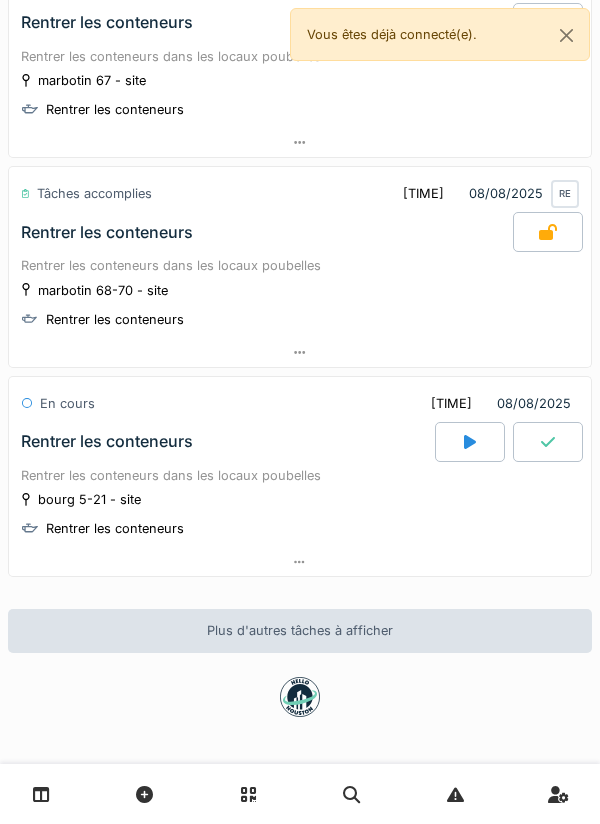 click at bounding box center (470, 442) 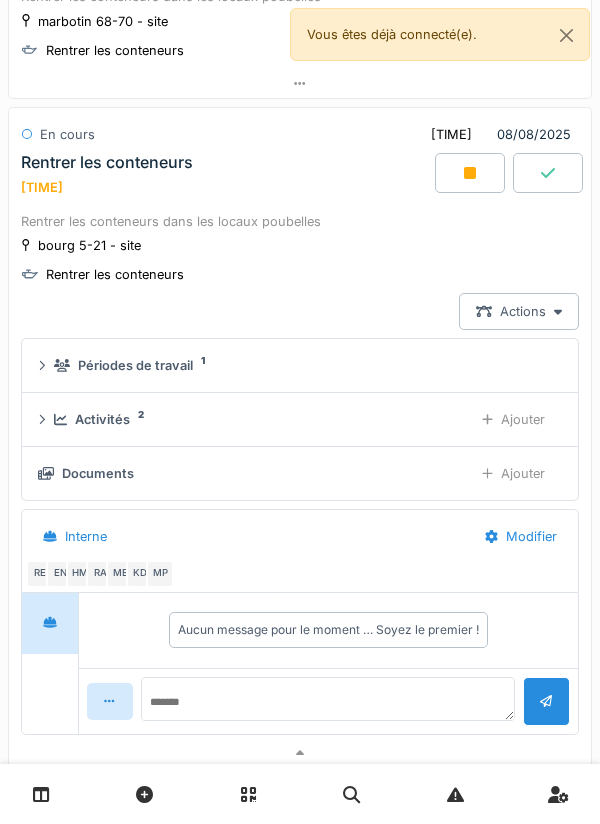 scroll, scrollTop: 2317, scrollLeft: 0, axis: vertical 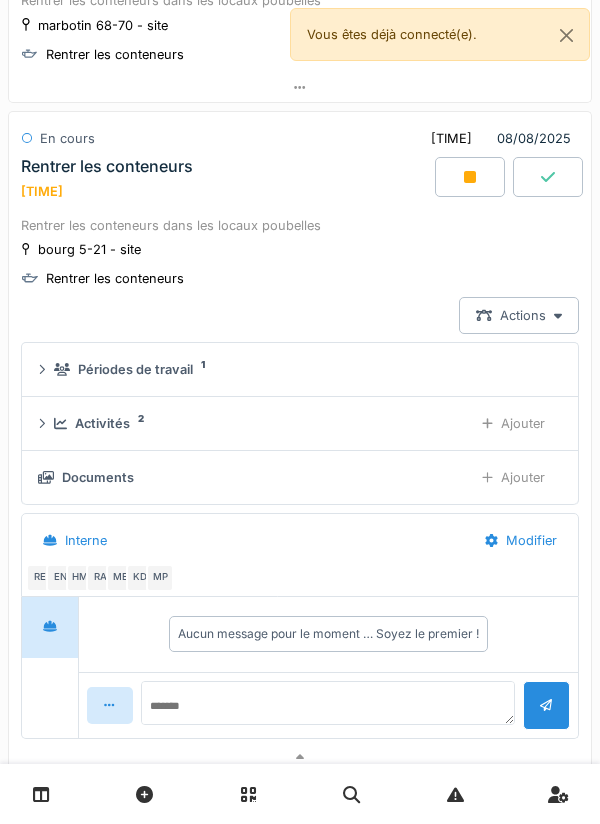 click at bounding box center (470, 177) 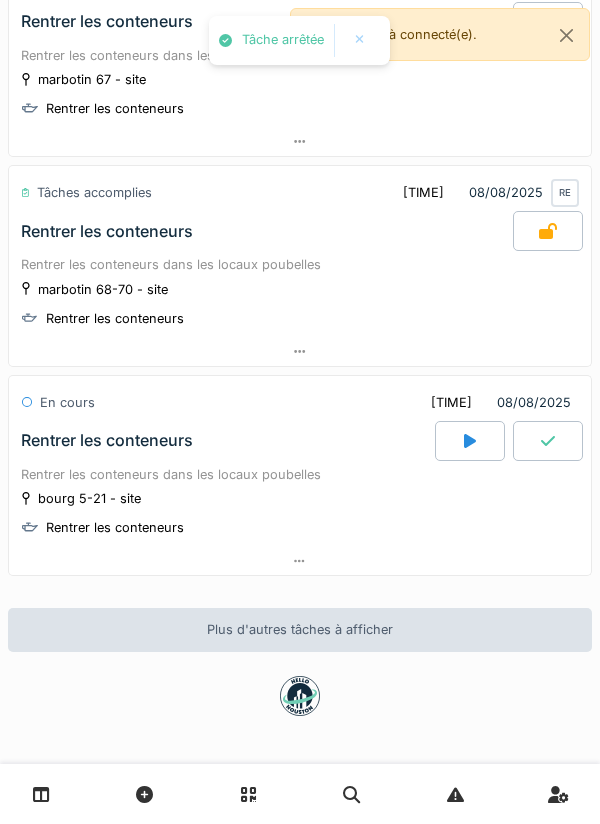 scroll, scrollTop: 2053, scrollLeft: 0, axis: vertical 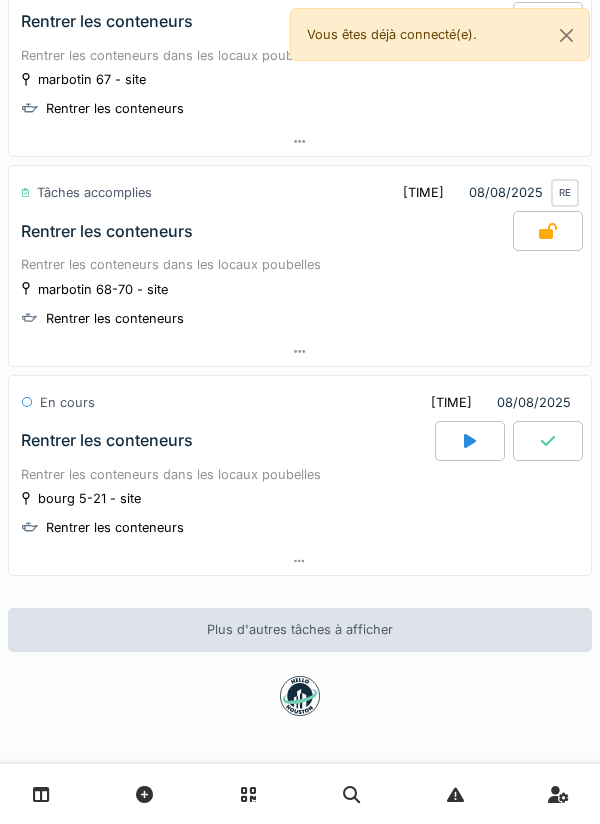 click 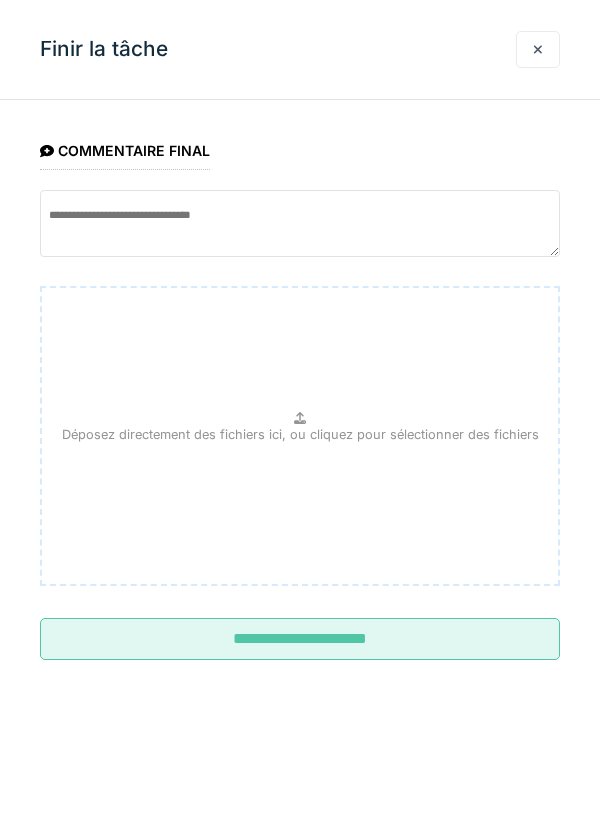 scroll, scrollTop: 2348, scrollLeft: 0, axis: vertical 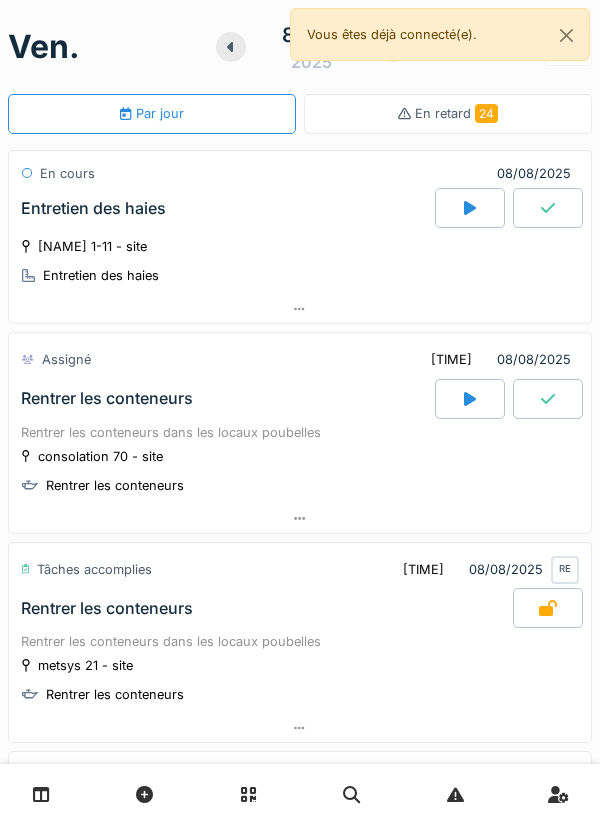 click at bounding box center [470, 399] 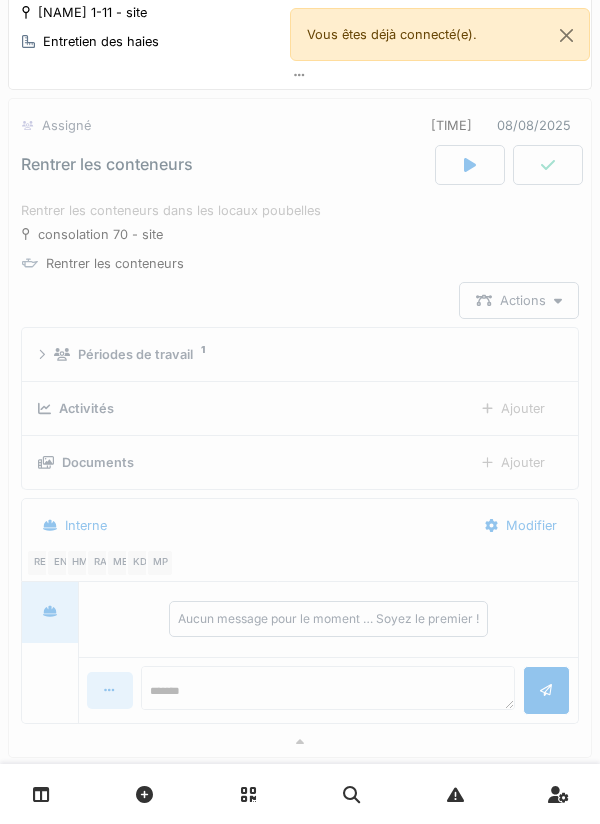 scroll, scrollTop: 252, scrollLeft: 0, axis: vertical 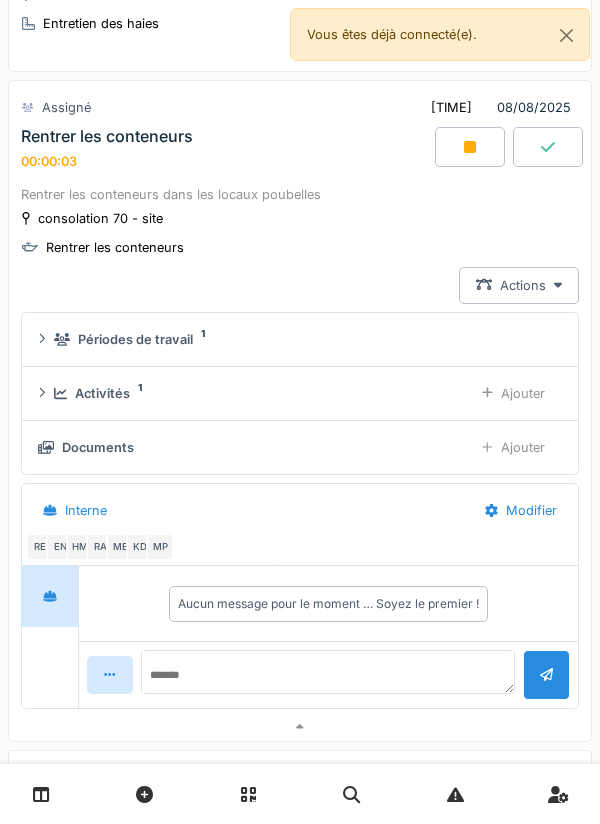 click on "Rentrer les conteneurs 00:00:03" at bounding box center (300, 148) 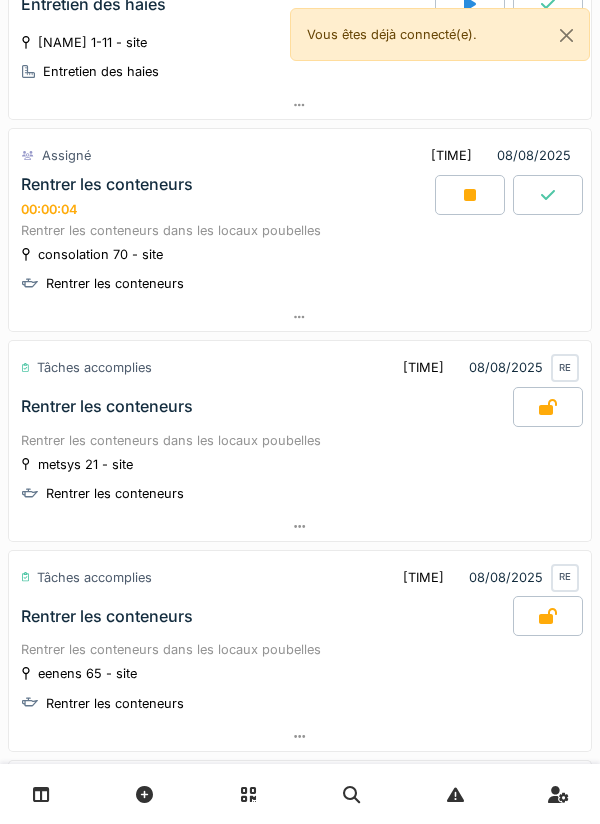 scroll, scrollTop: 204, scrollLeft: 0, axis: vertical 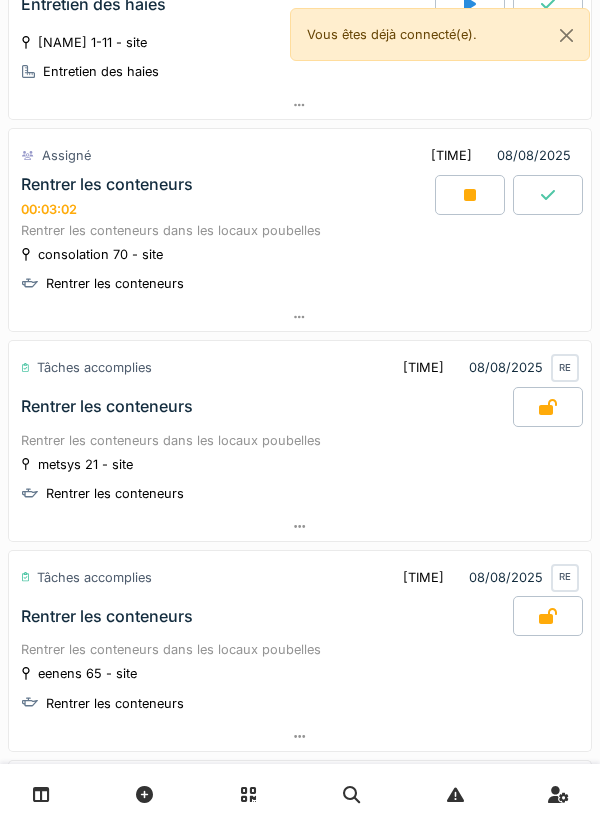 click 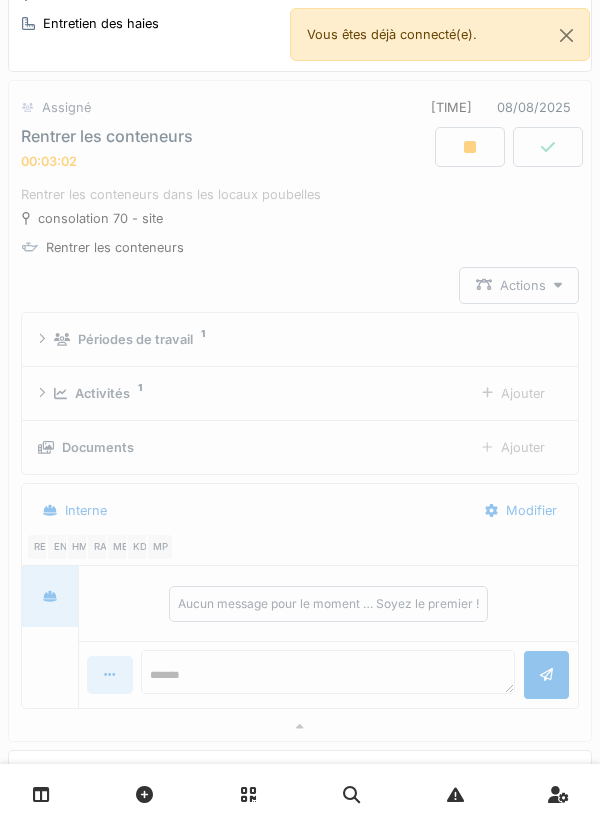 scroll, scrollTop: 252, scrollLeft: 0, axis: vertical 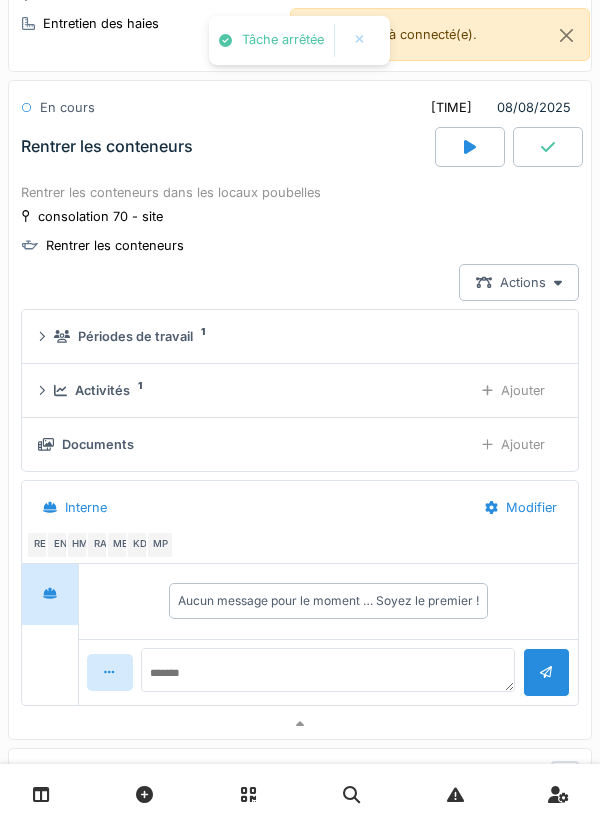 click 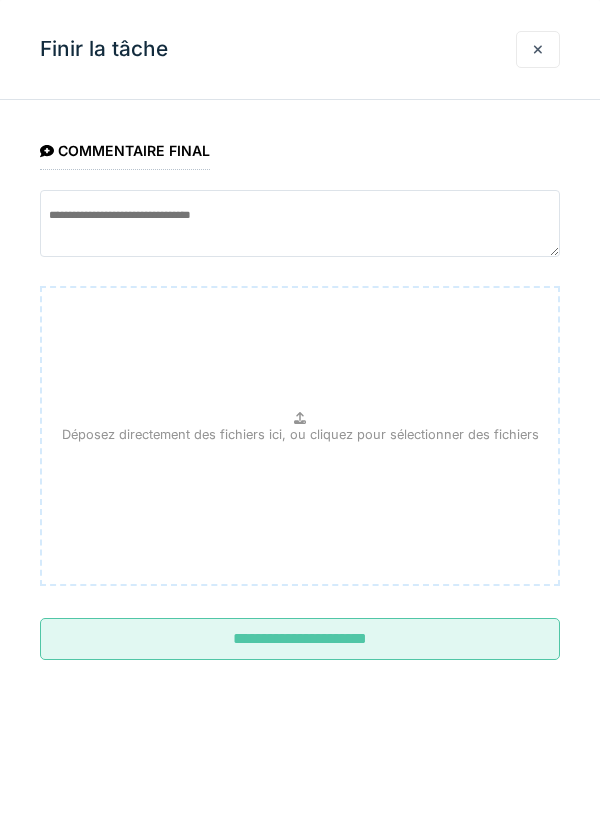click on "**********" at bounding box center [300, 639] 